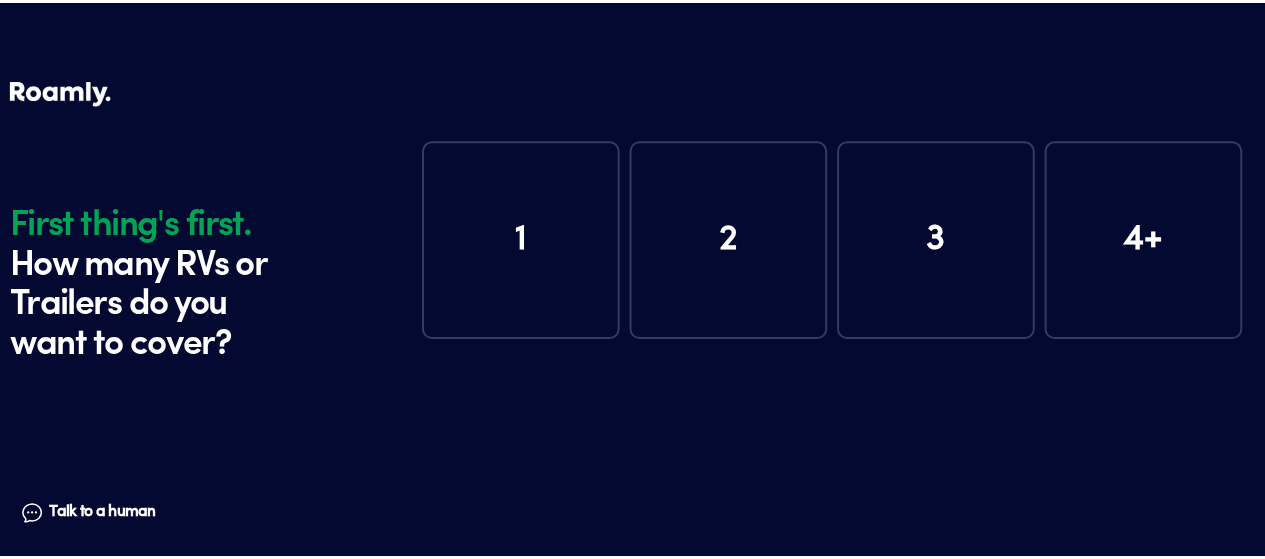 scroll, scrollTop: 0, scrollLeft: 0, axis: both 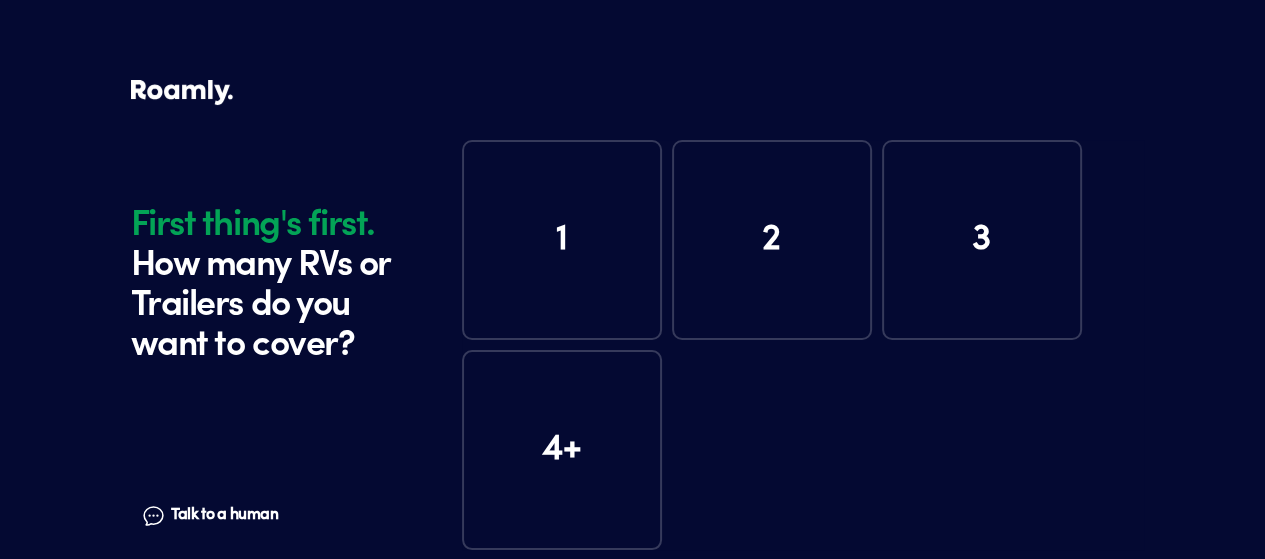 click on "1" at bounding box center (562, 240) 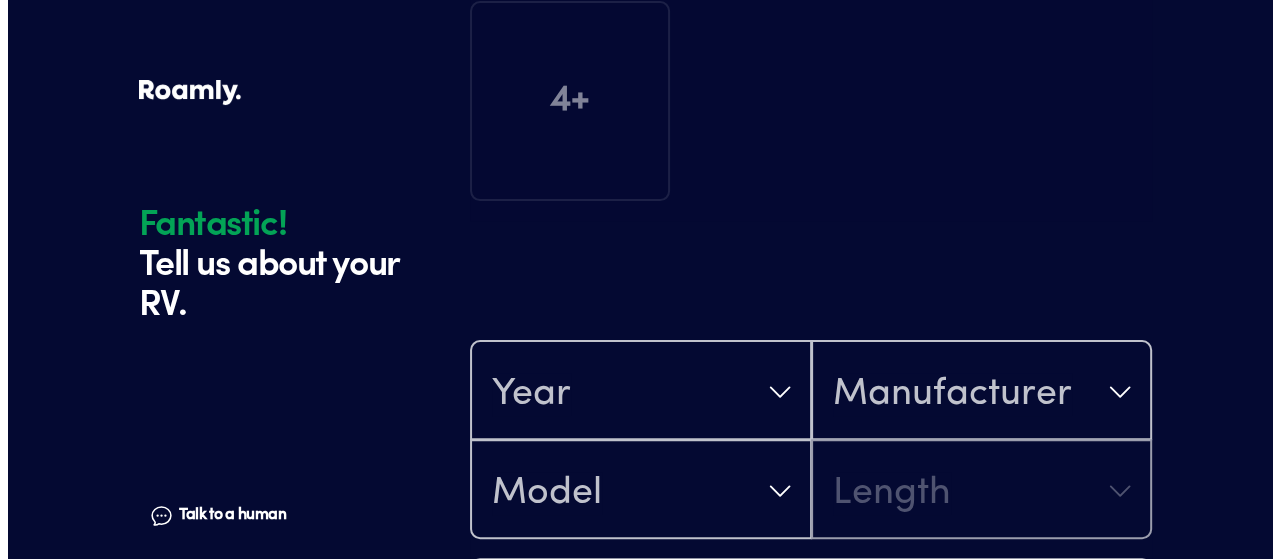 scroll, scrollTop: 390, scrollLeft: 0, axis: vertical 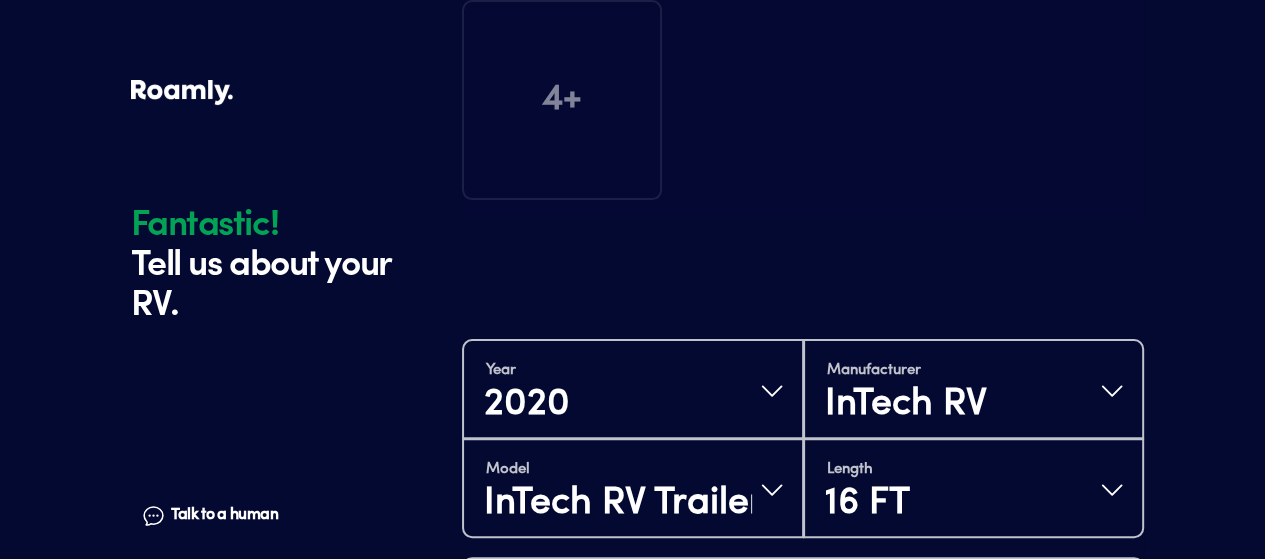 click on "Are you the original owner?" at bounding box center [803, 609] 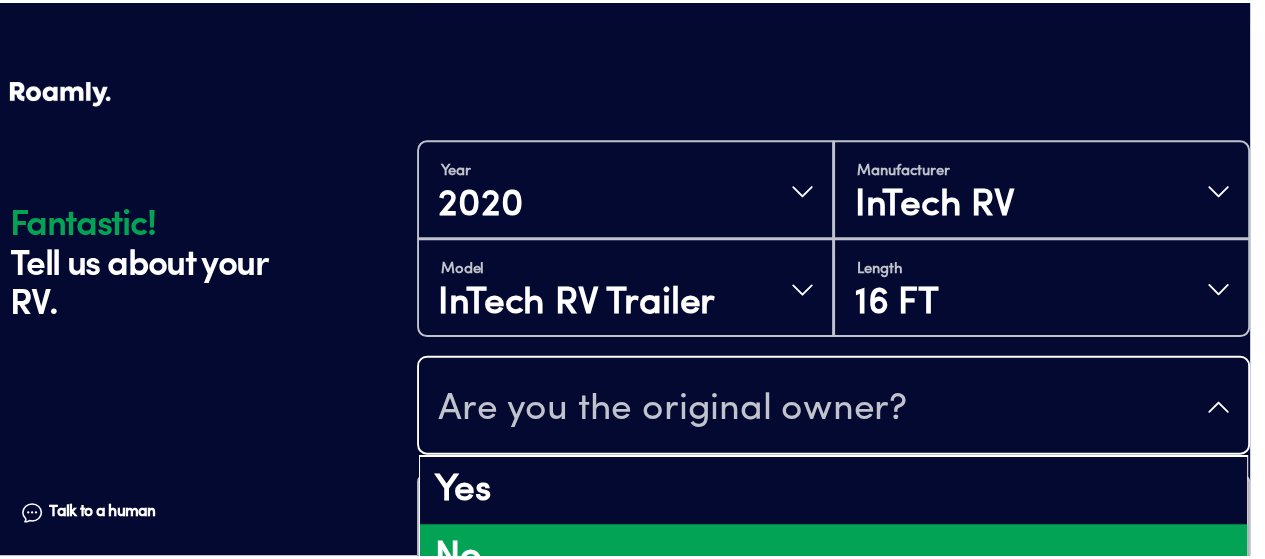 scroll, scrollTop: 424, scrollLeft: 0, axis: vertical 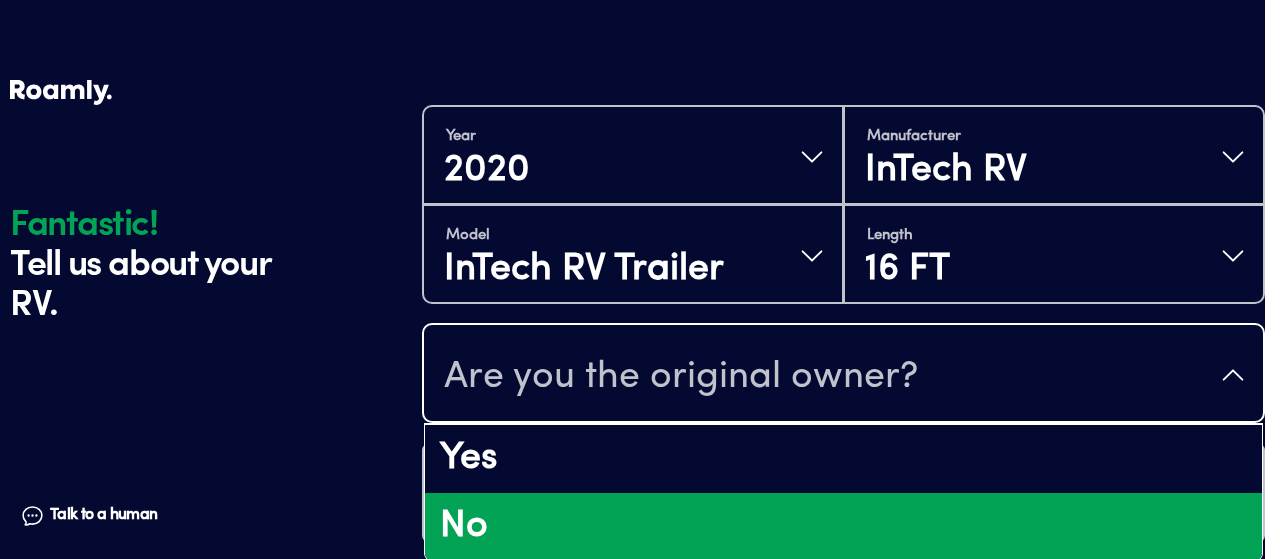 click on "No" at bounding box center [843, 527] 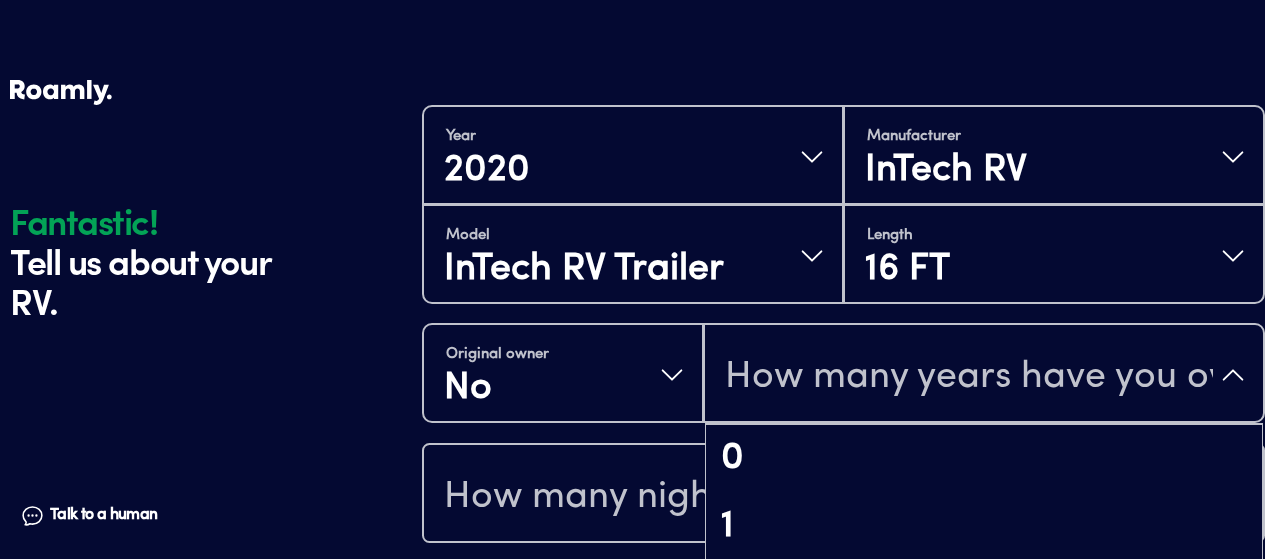 click on "How many years have you owned it?" at bounding box center [984, 375] 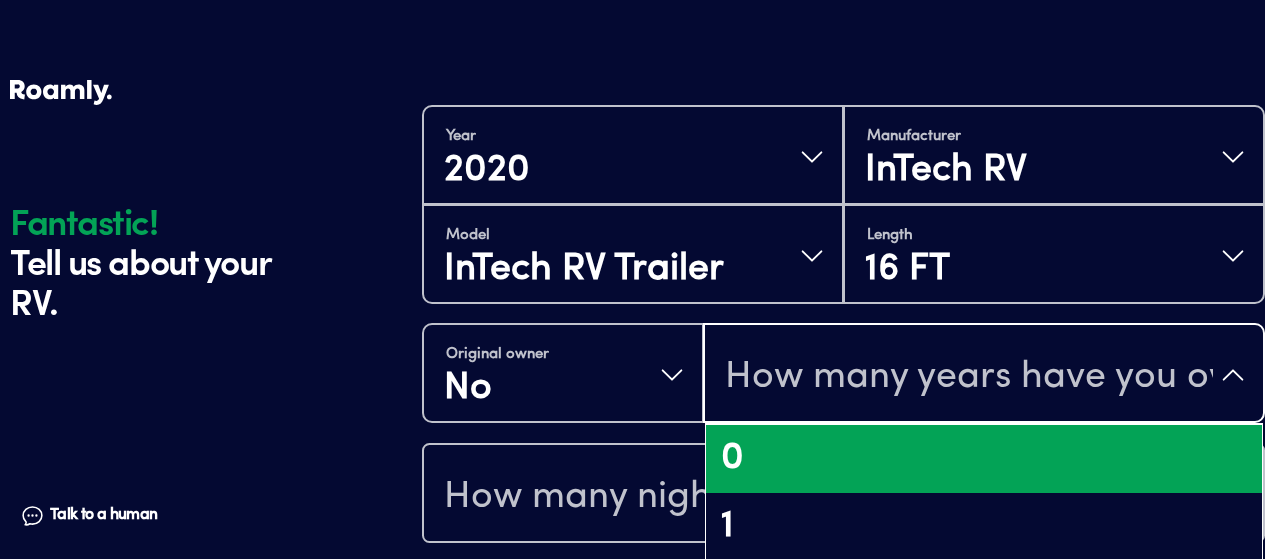 click on "0" at bounding box center (984, 459) 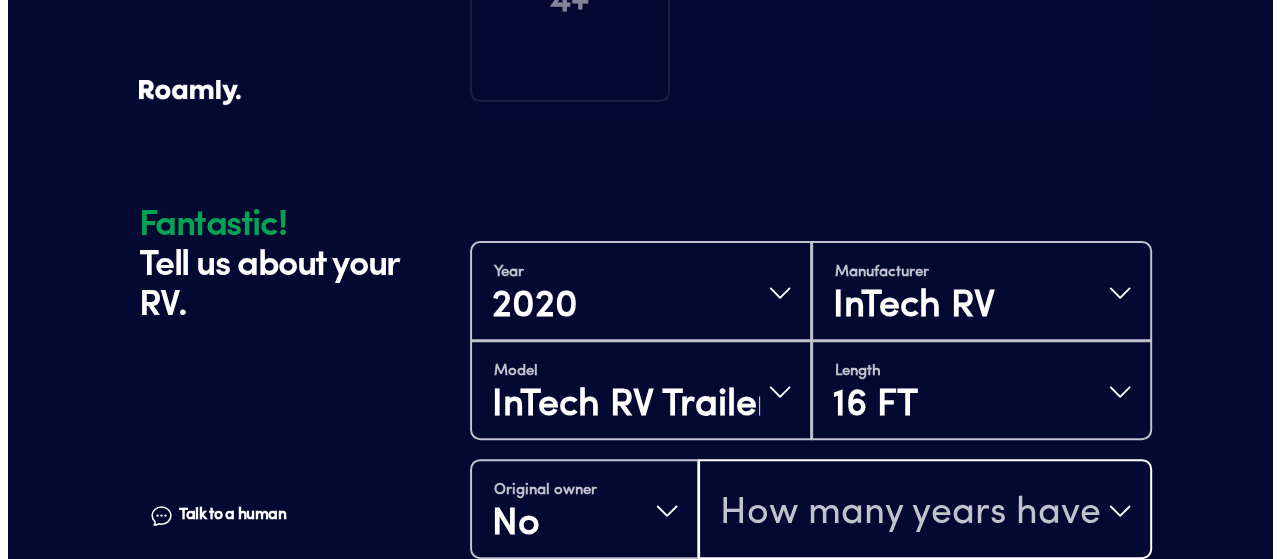 scroll, scrollTop: 524, scrollLeft: 0, axis: vertical 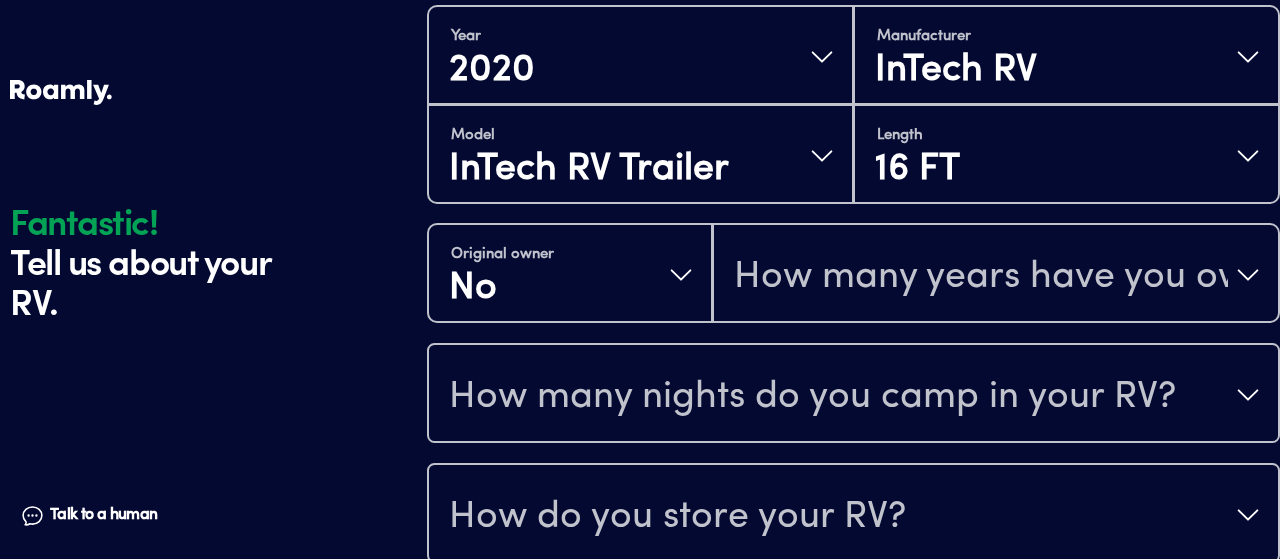 click on "How many nights do you camp in your RV?" at bounding box center [853, 395] 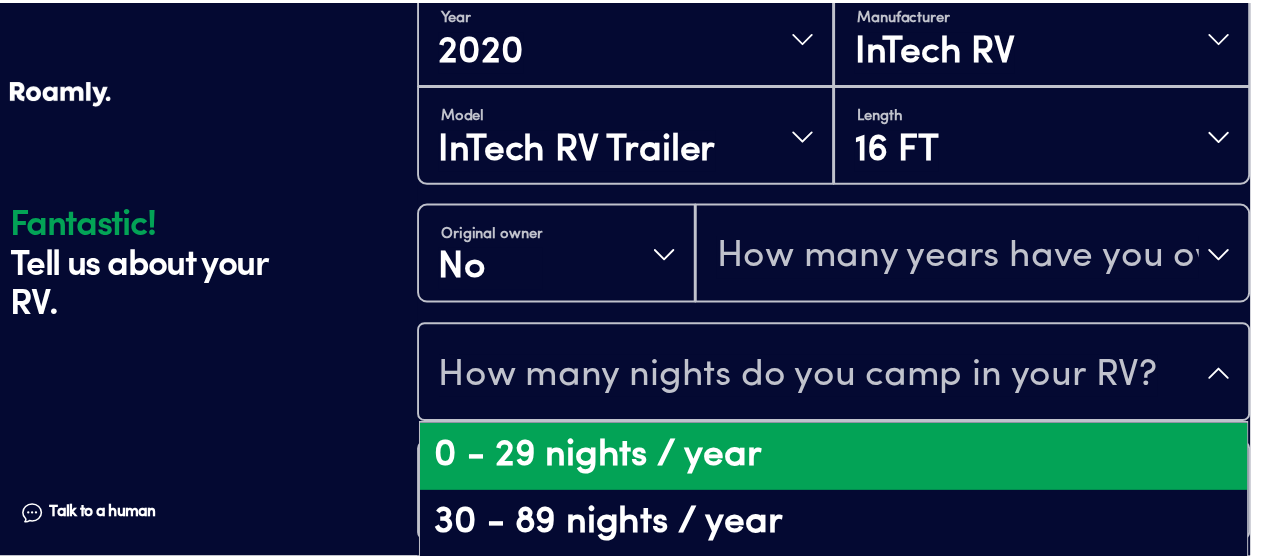 scroll, scrollTop: 40, scrollLeft: 0, axis: vertical 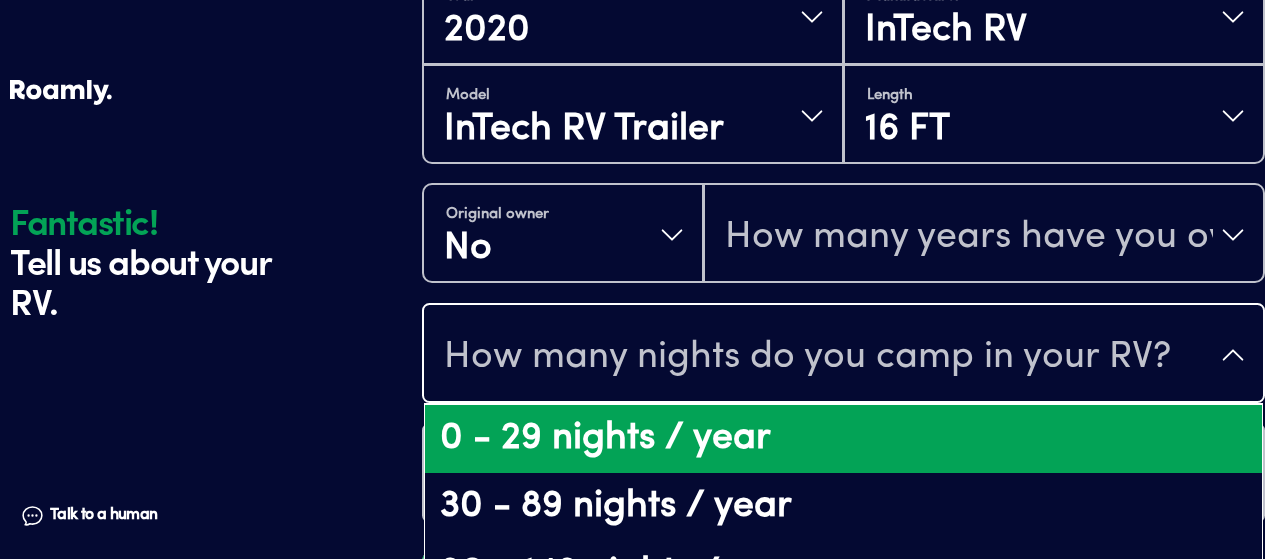 click on "0 - 29 nights / year" at bounding box center (843, 439) 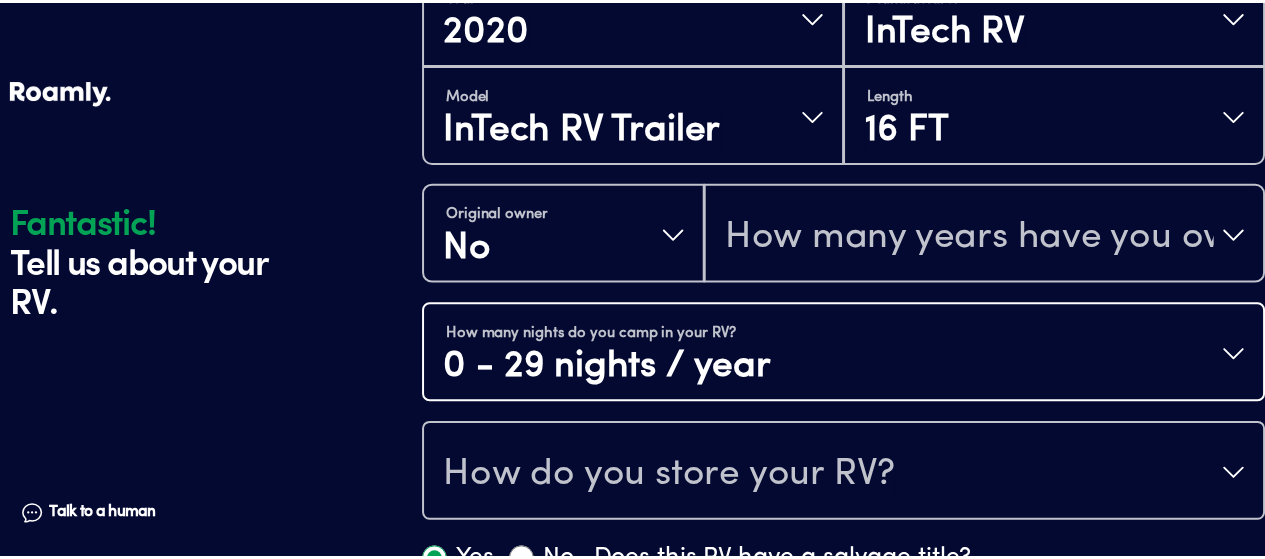scroll, scrollTop: 0, scrollLeft: 0, axis: both 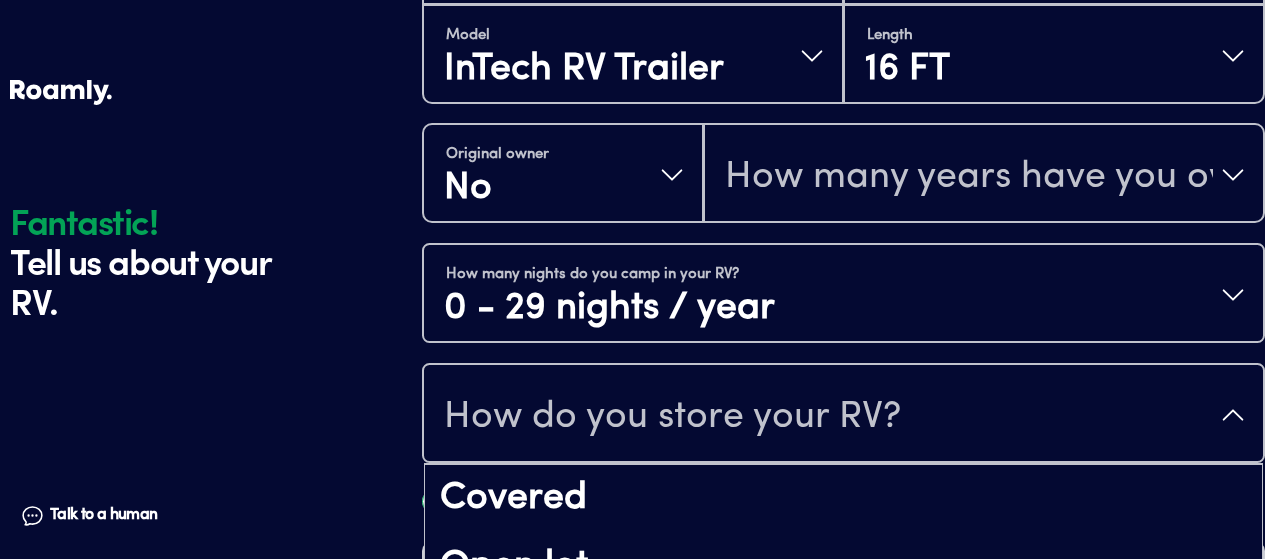 click on "How do you store your RV?" at bounding box center [843, 415] 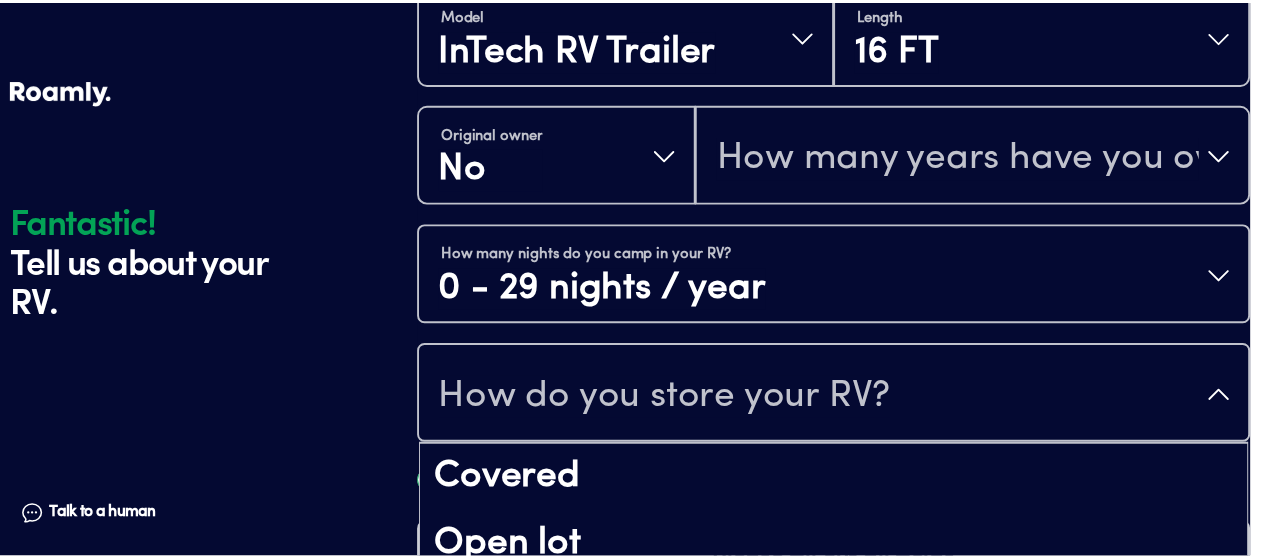 scroll, scrollTop: 24, scrollLeft: 0, axis: vertical 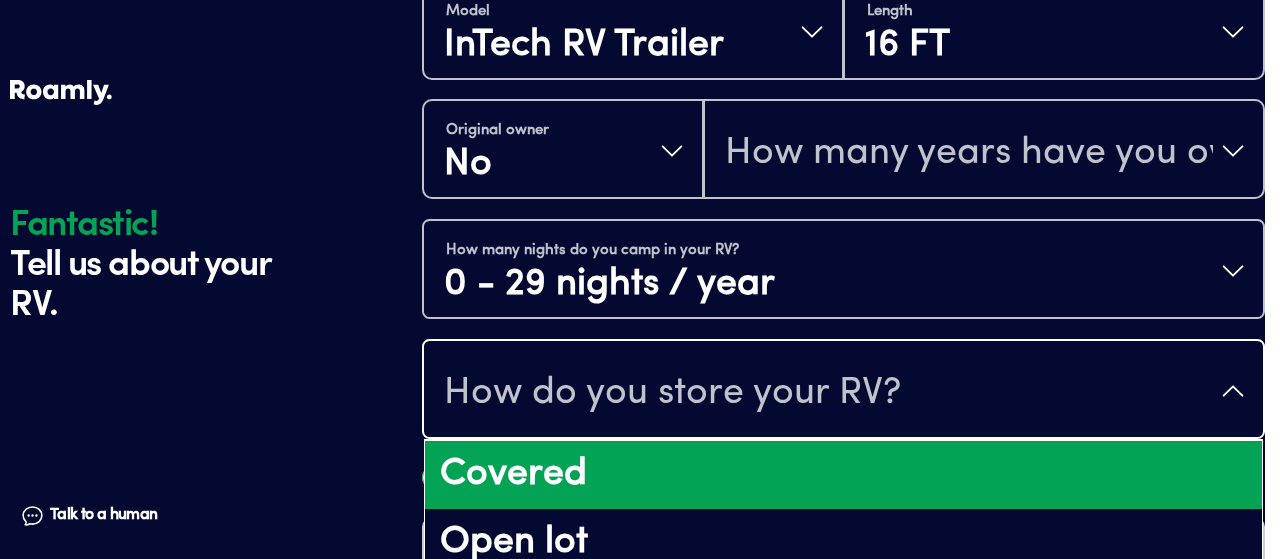 click on "Covered" at bounding box center (843, 475) 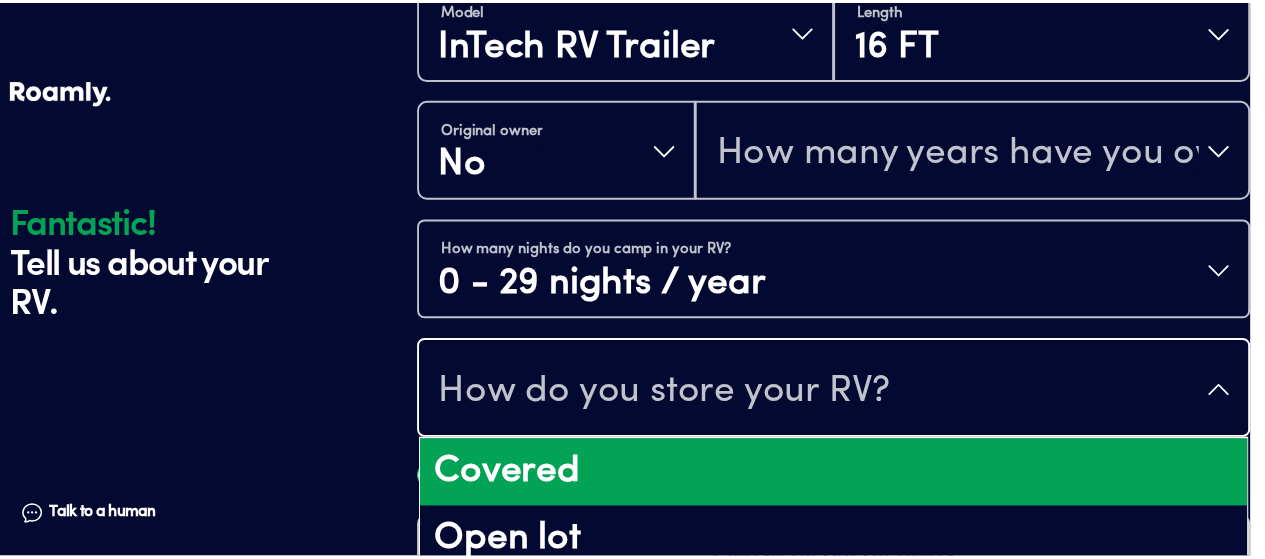scroll, scrollTop: 0, scrollLeft: 0, axis: both 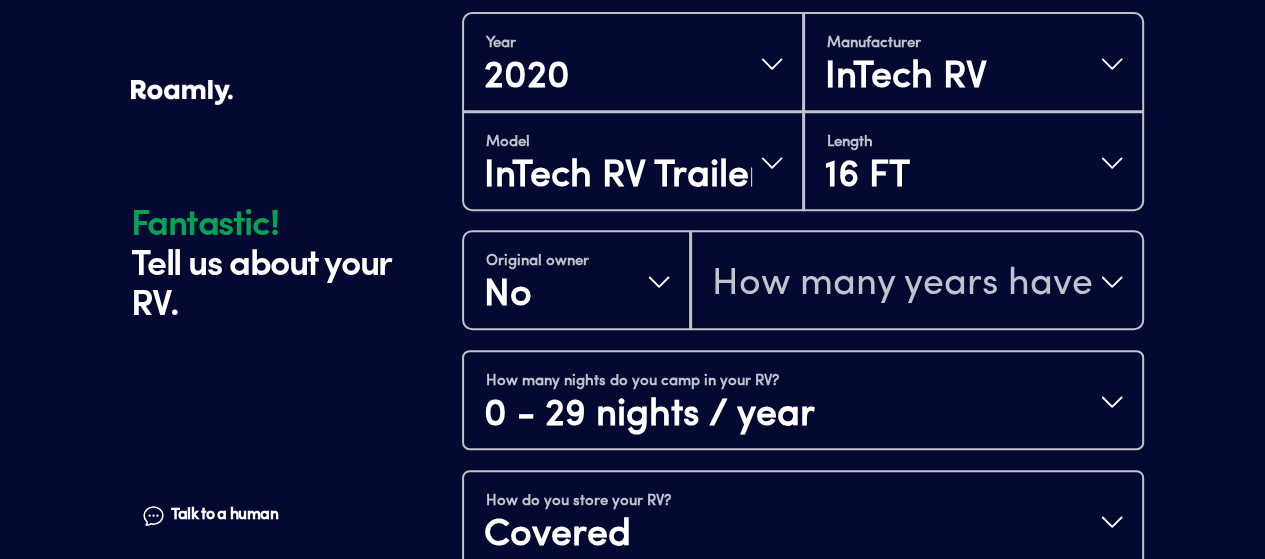 click on "Continue" at bounding box center (803, 689) 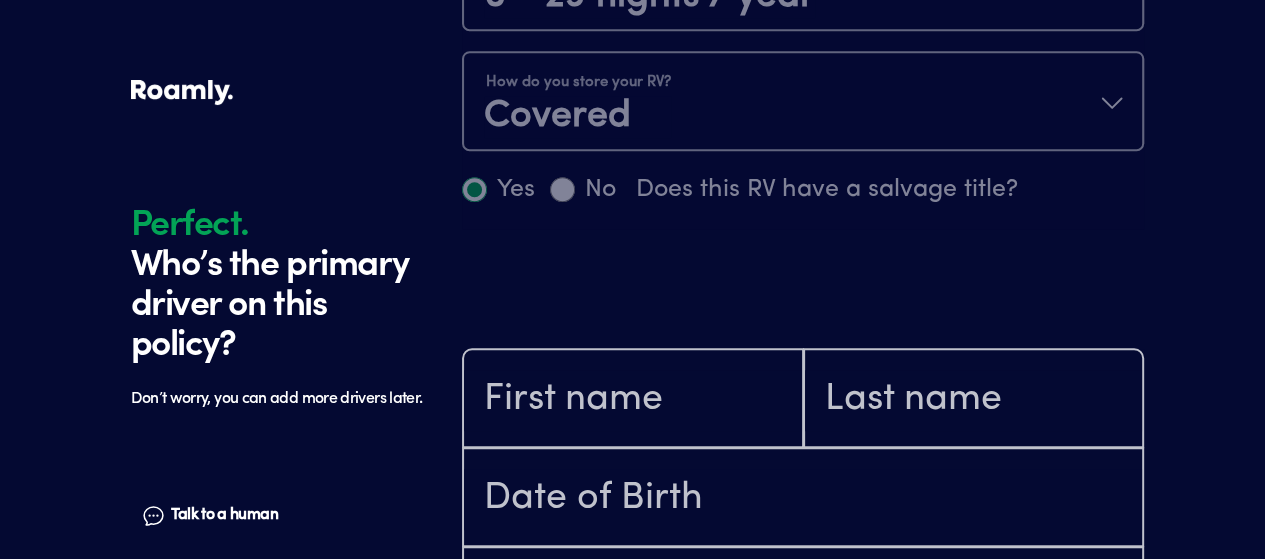 scroll, scrollTop: 1184, scrollLeft: 0, axis: vertical 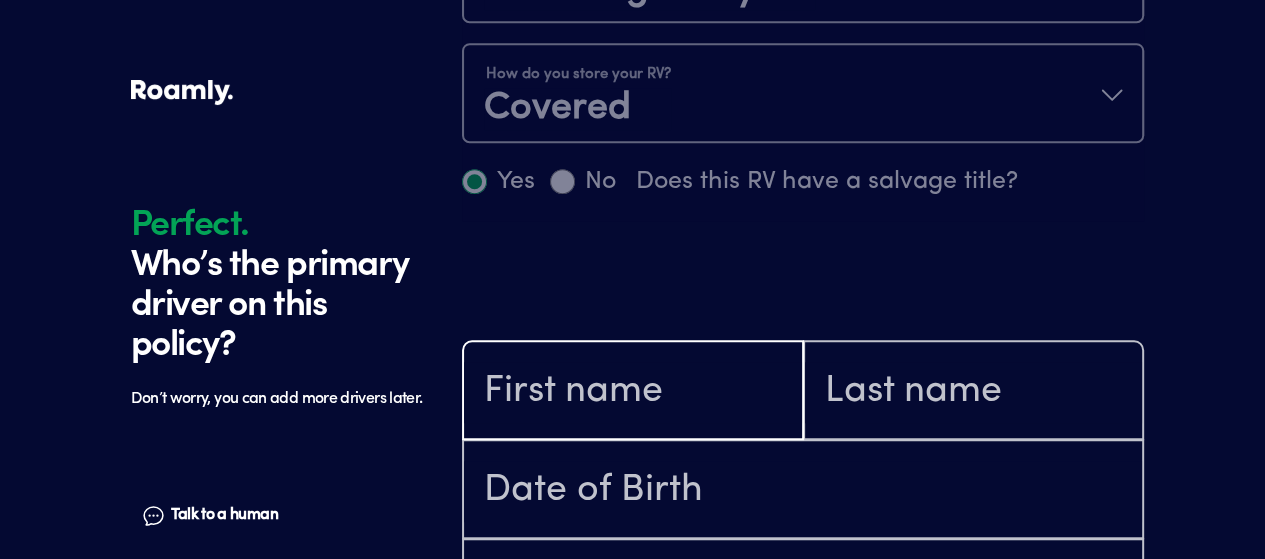 click at bounding box center [633, 392] 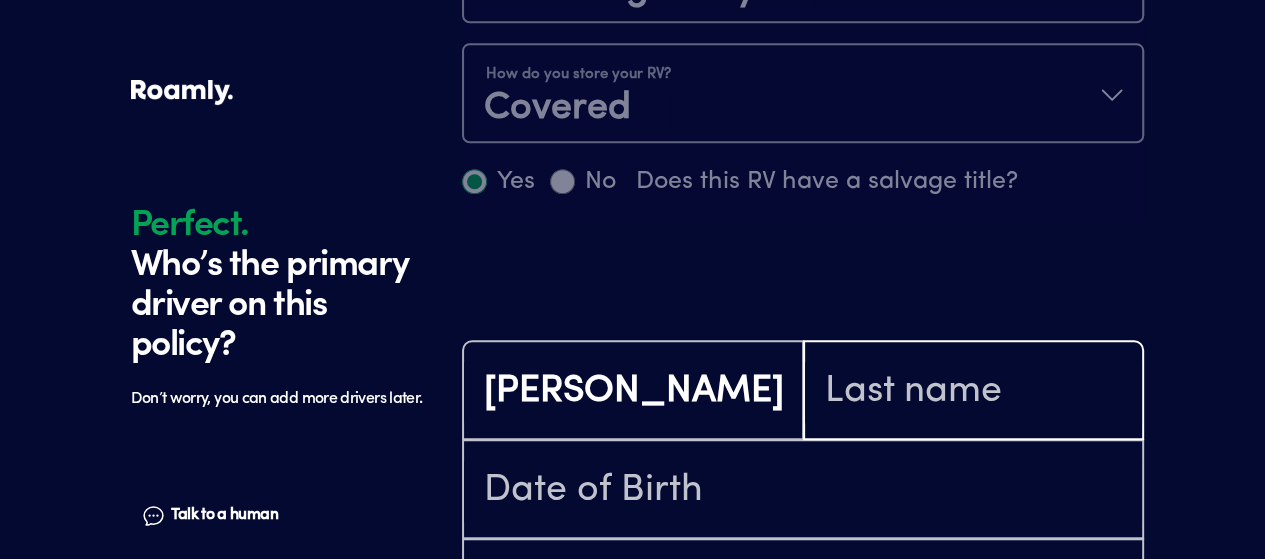 type on "Vassar" 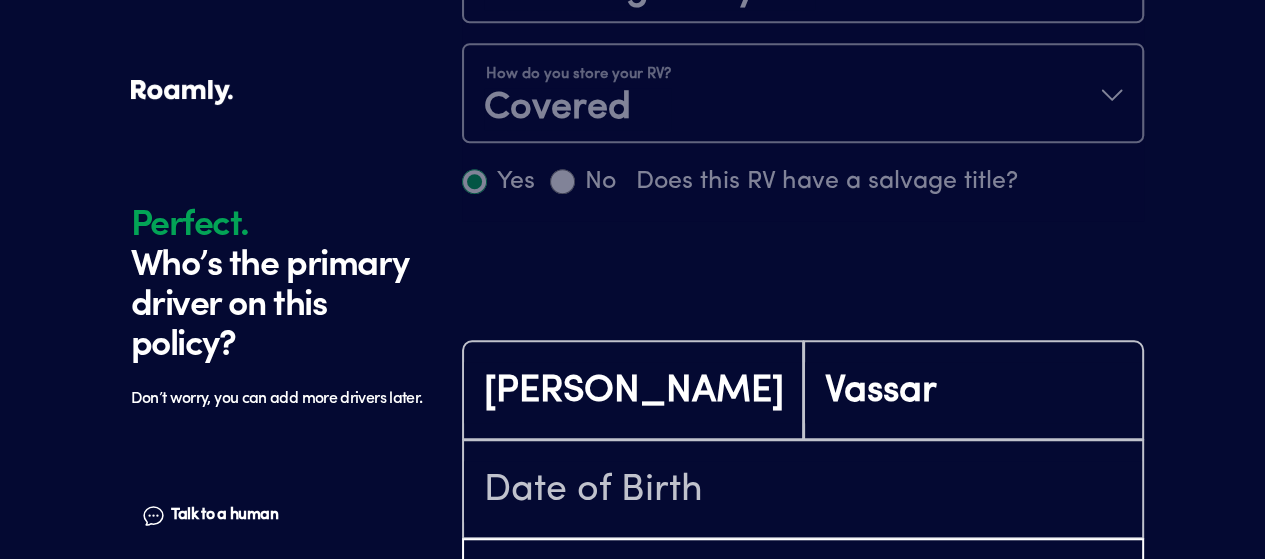 type on "[EMAIL_ADDRESS][DOMAIN_NAME]" 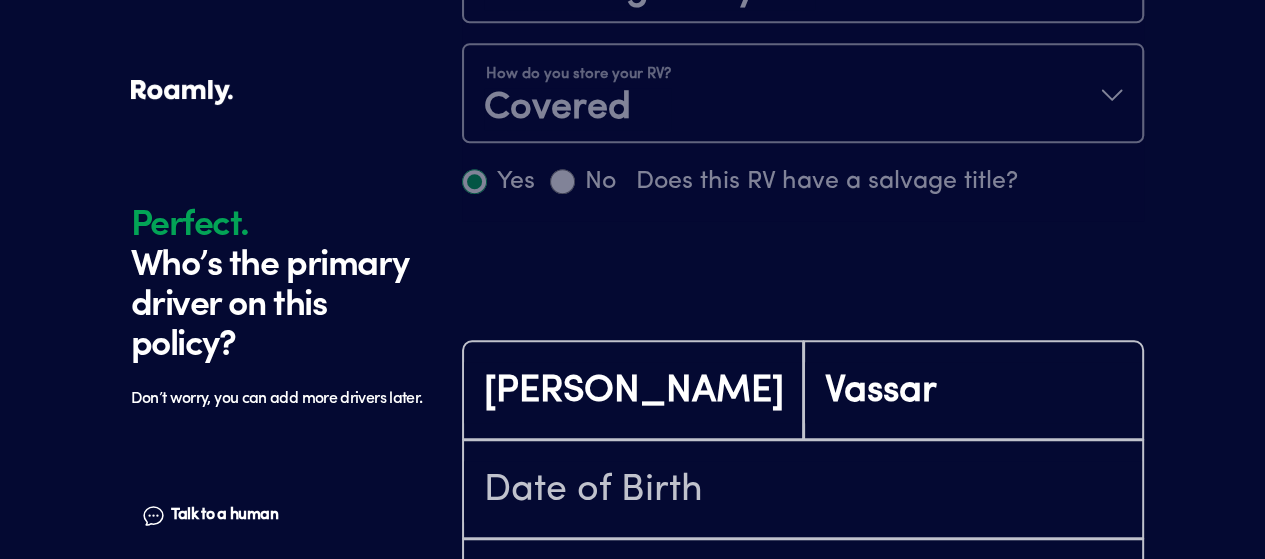 type on "[PHONE_NUMBER]" 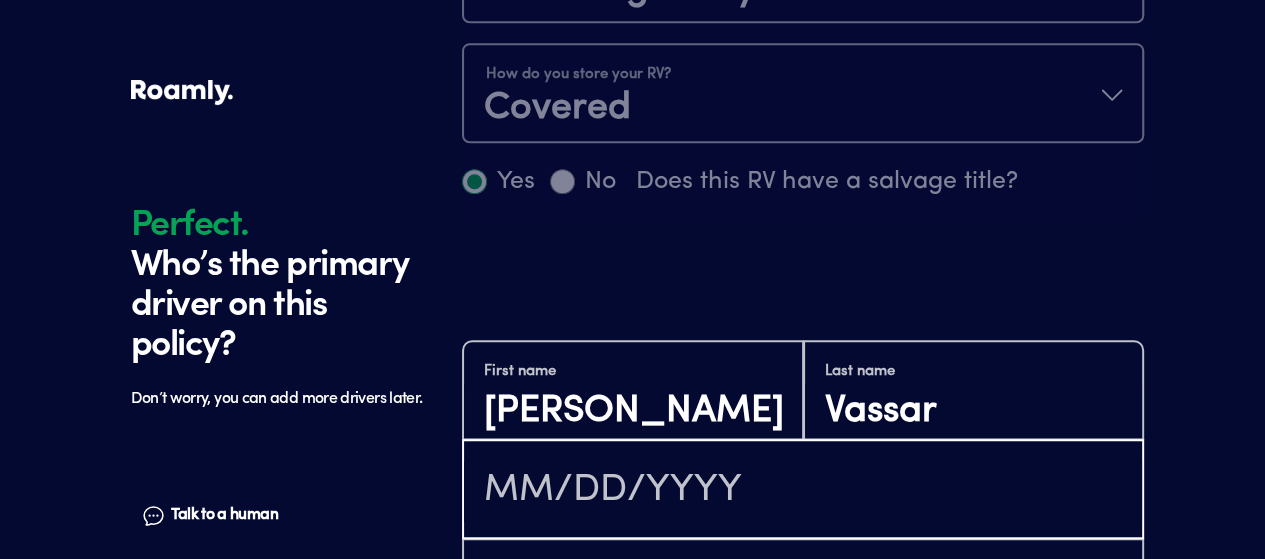 click at bounding box center (803, 491) 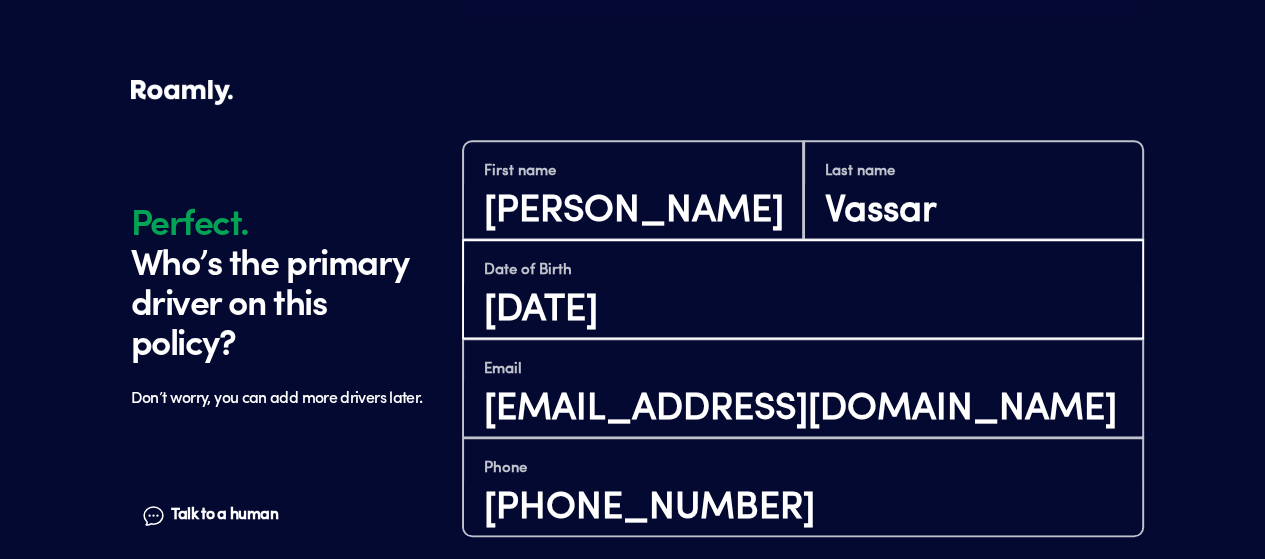 scroll, scrollTop: 1384, scrollLeft: 0, axis: vertical 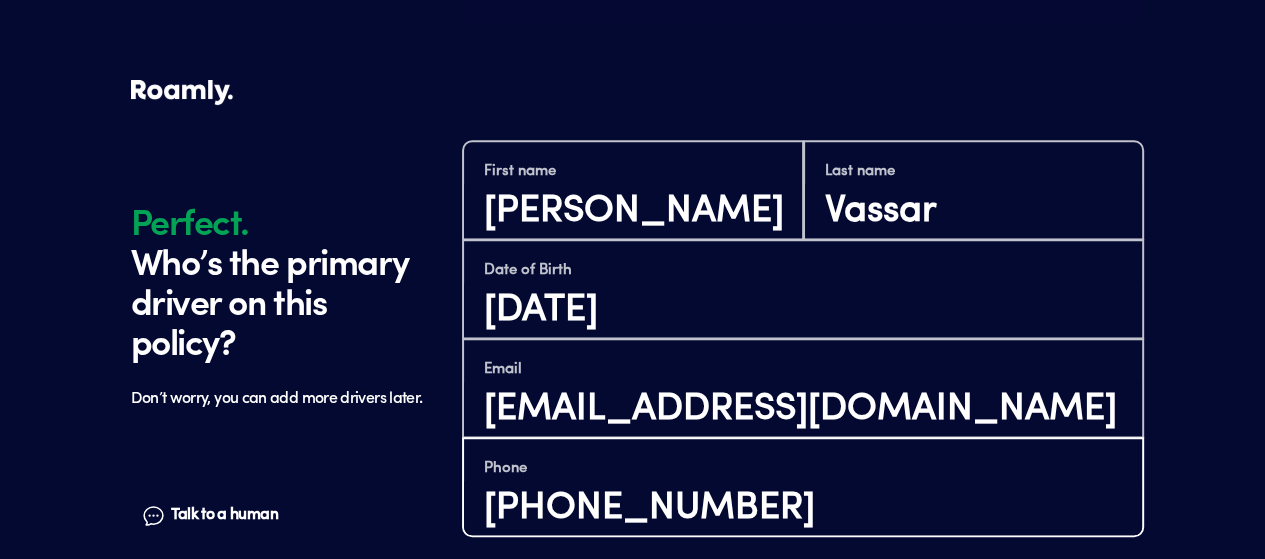 click on "[PHONE_NUMBER]" at bounding box center [803, 508] 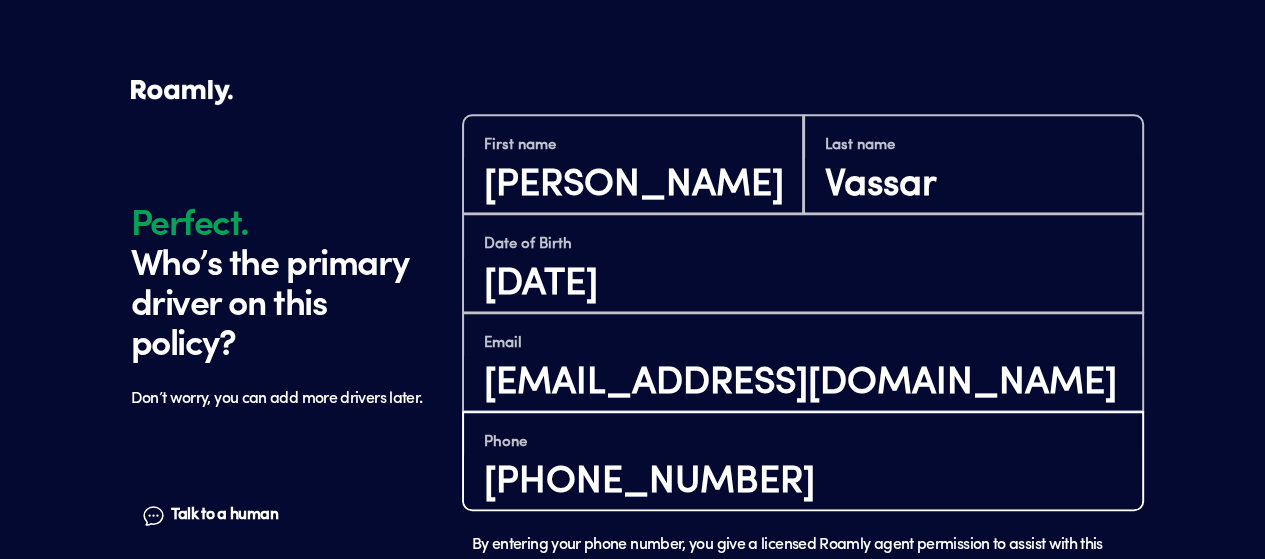 scroll, scrollTop: 1417, scrollLeft: 0, axis: vertical 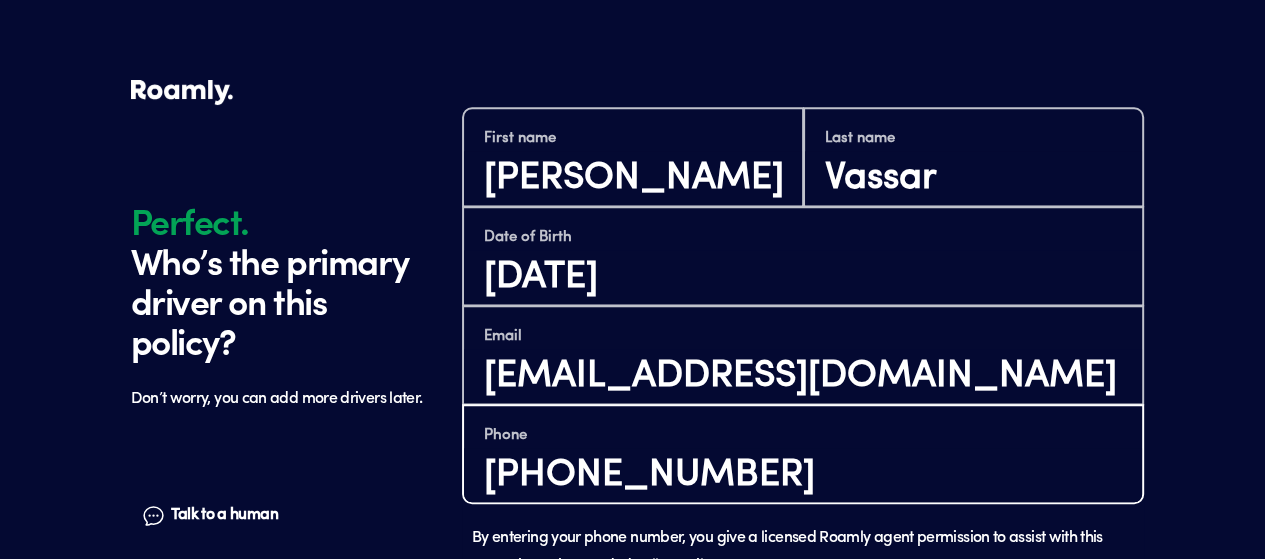 type on "[PHONE_NUMBER]" 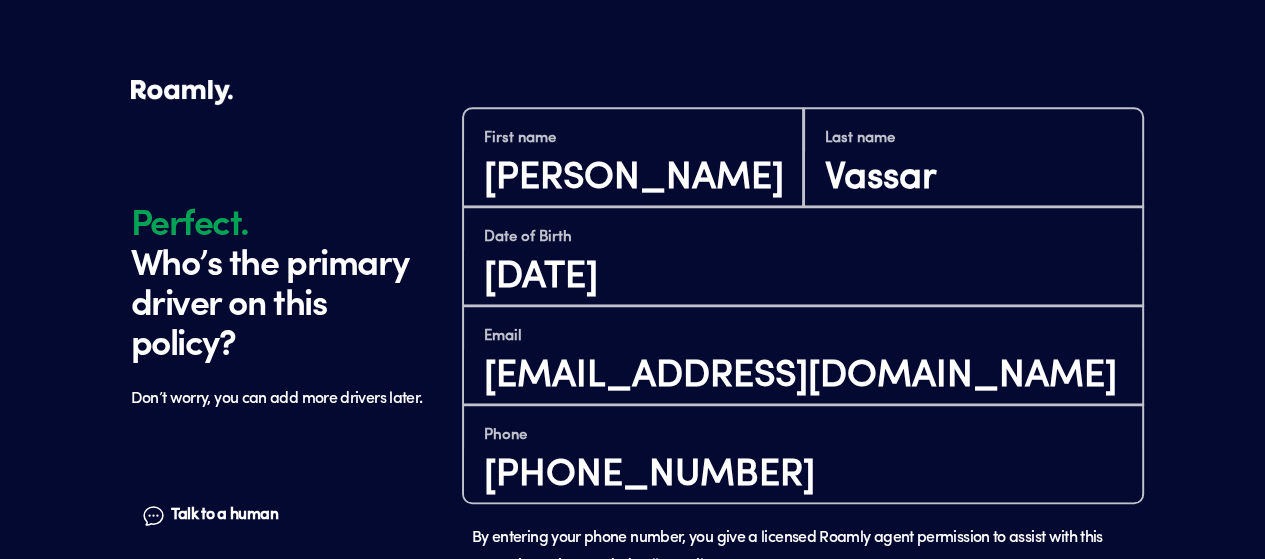 click on "Continue" at bounding box center (803, 689) 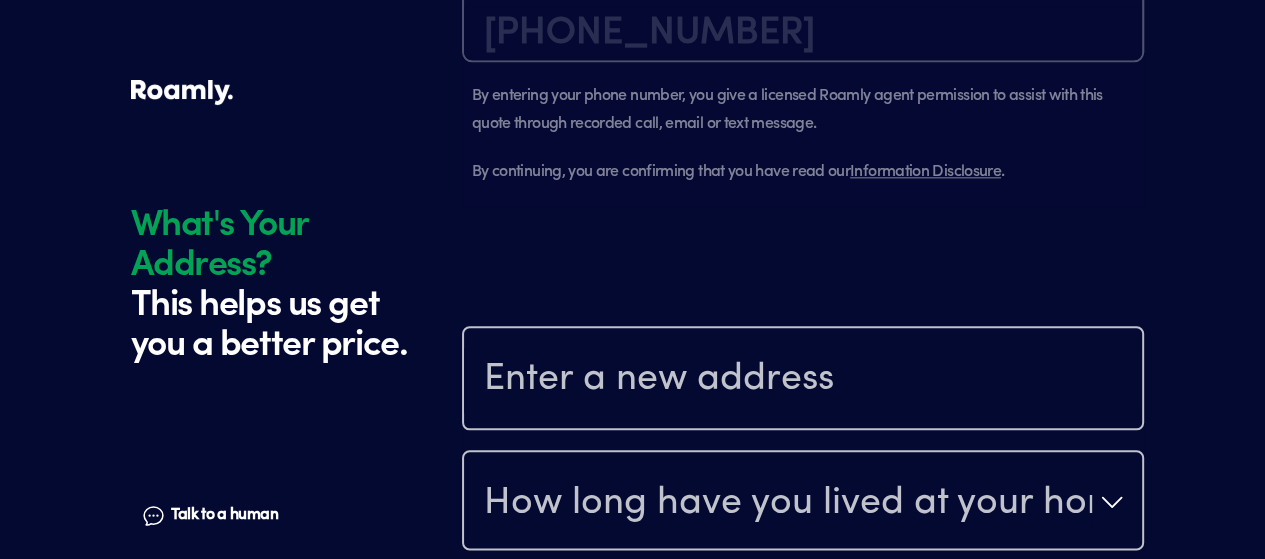 scroll, scrollTop: 1902, scrollLeft: 0, axis: vertical 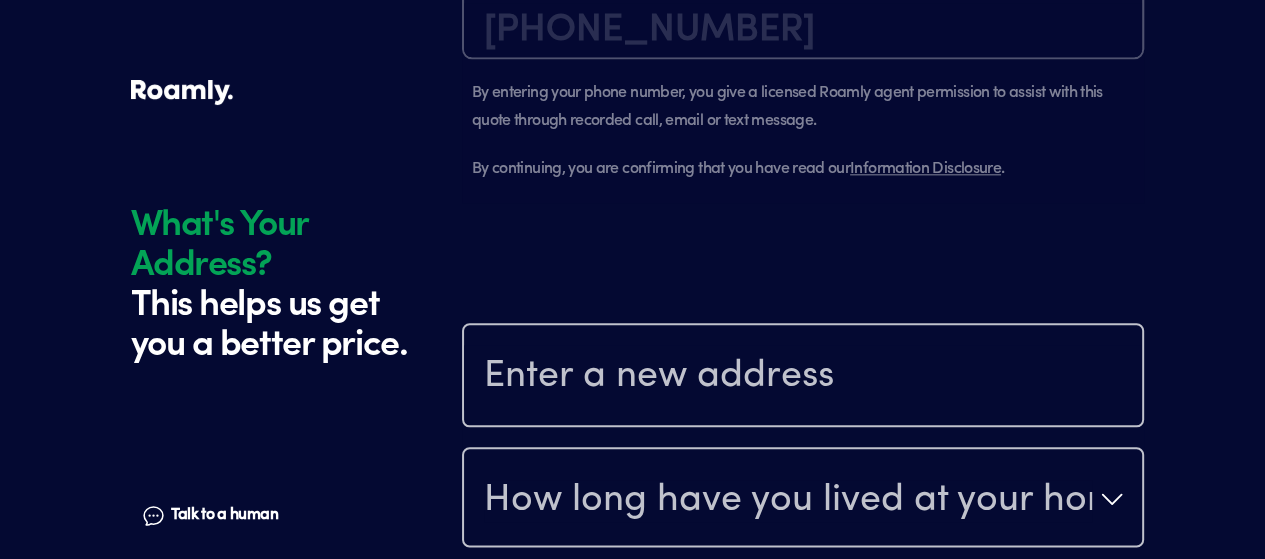 click at bounding box center [803, 377] 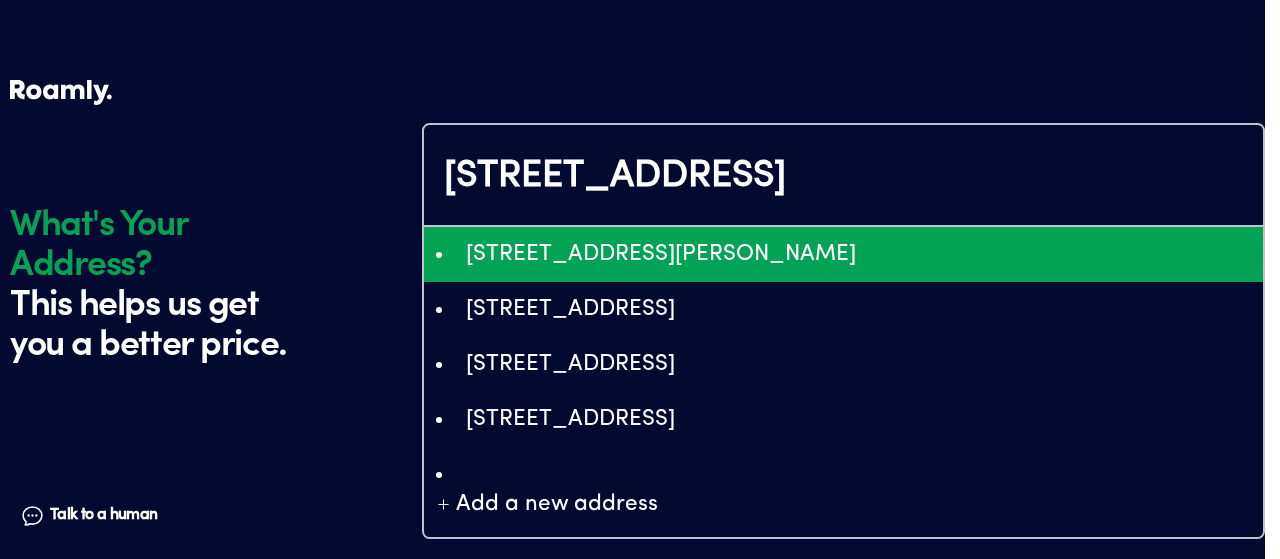 type on "ChIJBUvXKPfAsokRhXBRAFkWZ7E" 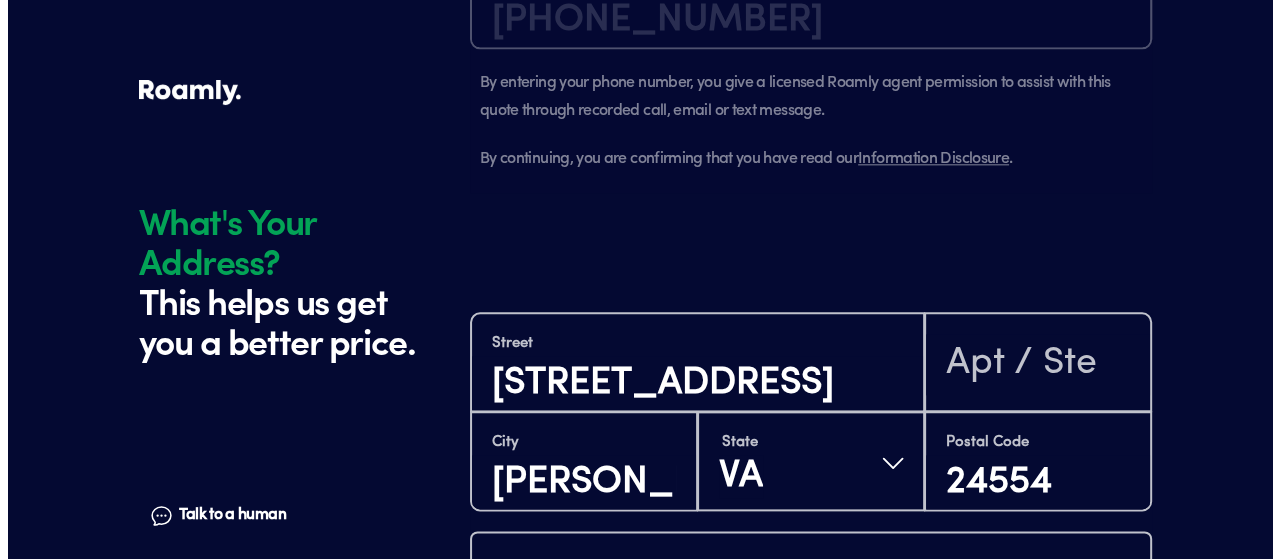 scroll, scrollTop: 1915, scrollLeft: 0, axis: vertical 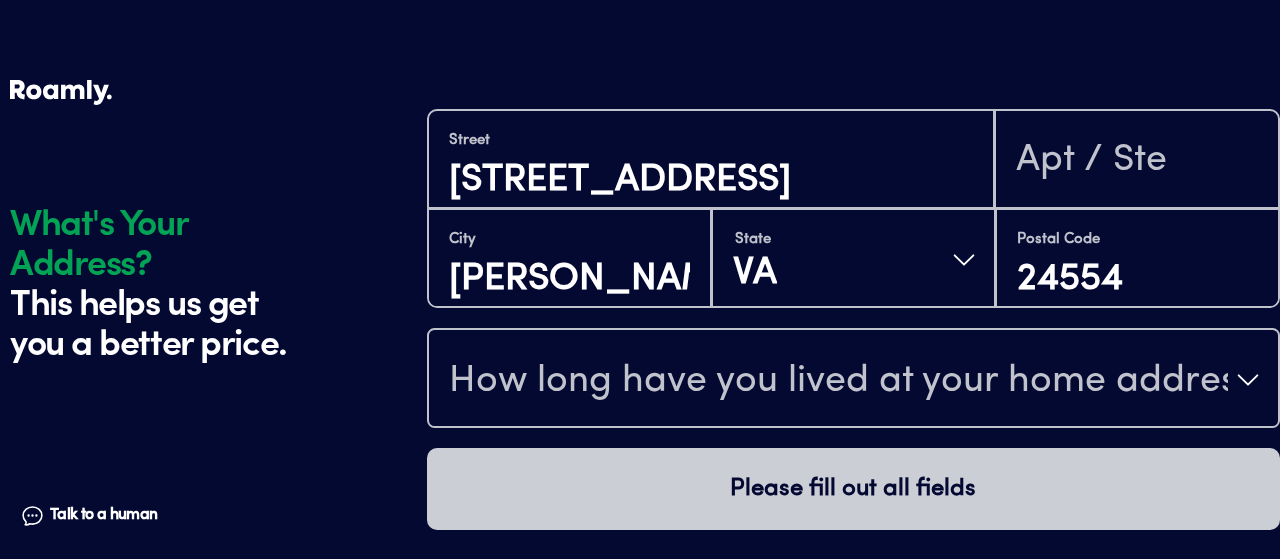 click on "How long have you lived at your home address?" at bounding box center [853, 380] 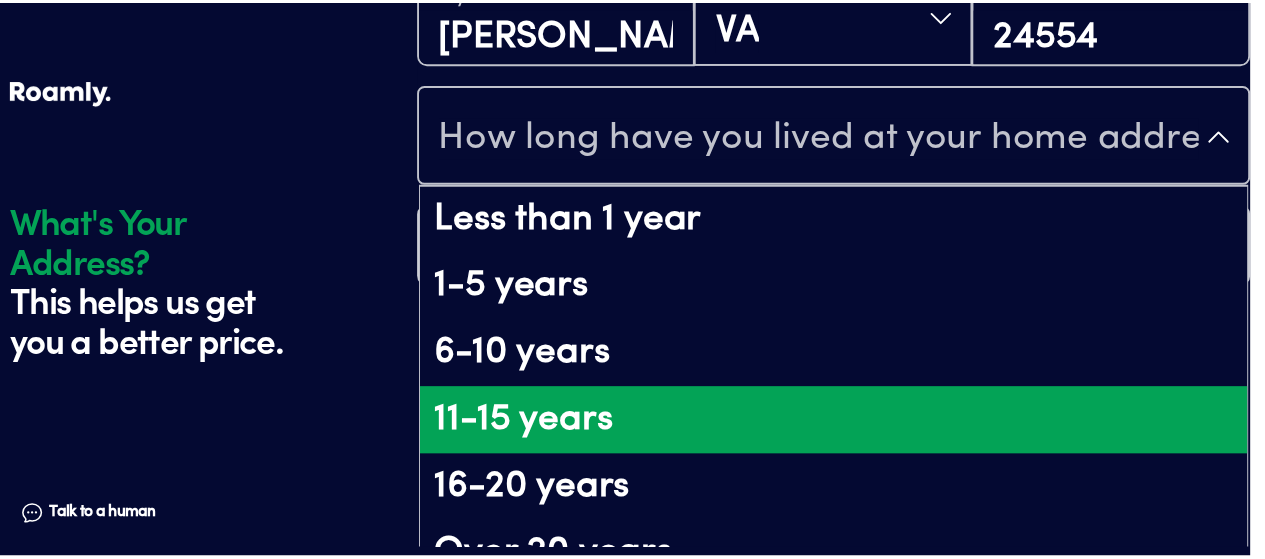 scroll, scrollTop: 284, scrollLeft: 0, axis: vertical 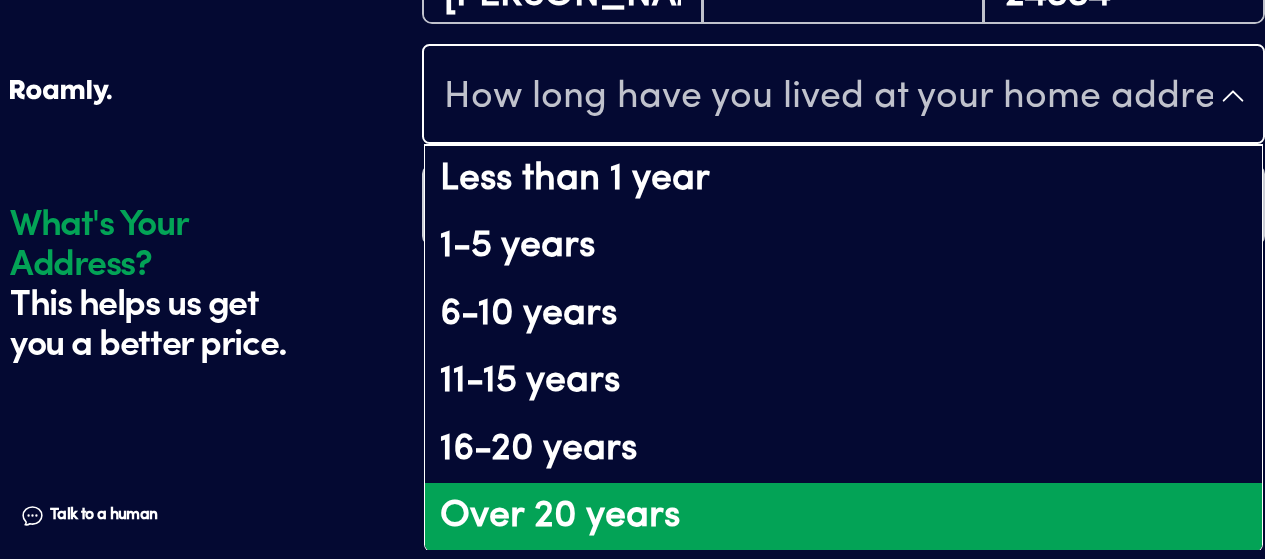 click on "Over 20 years" at bounding box center (843, 517) 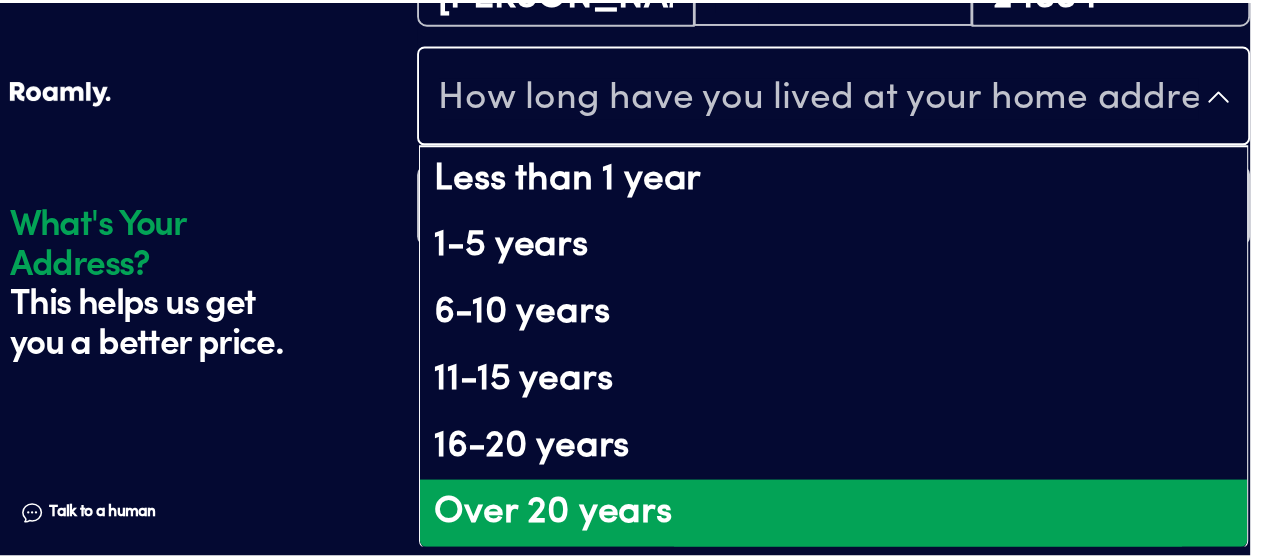 scroll, scrollTop: 0, scrollLeft: 0, axis: both 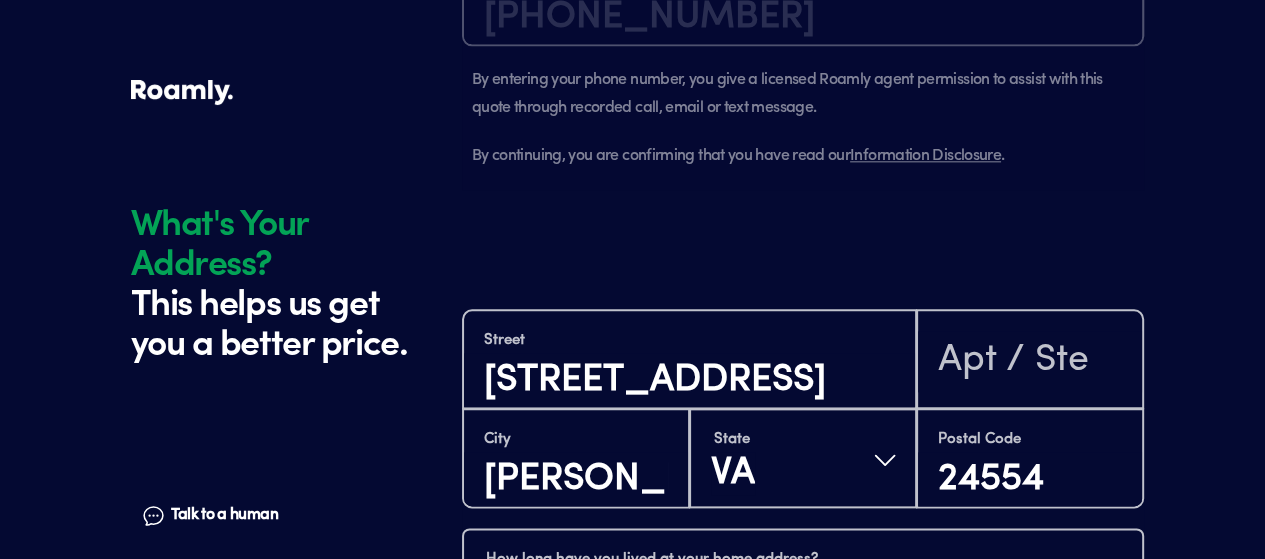 click on "Continue" at bounding box center (803, 689) 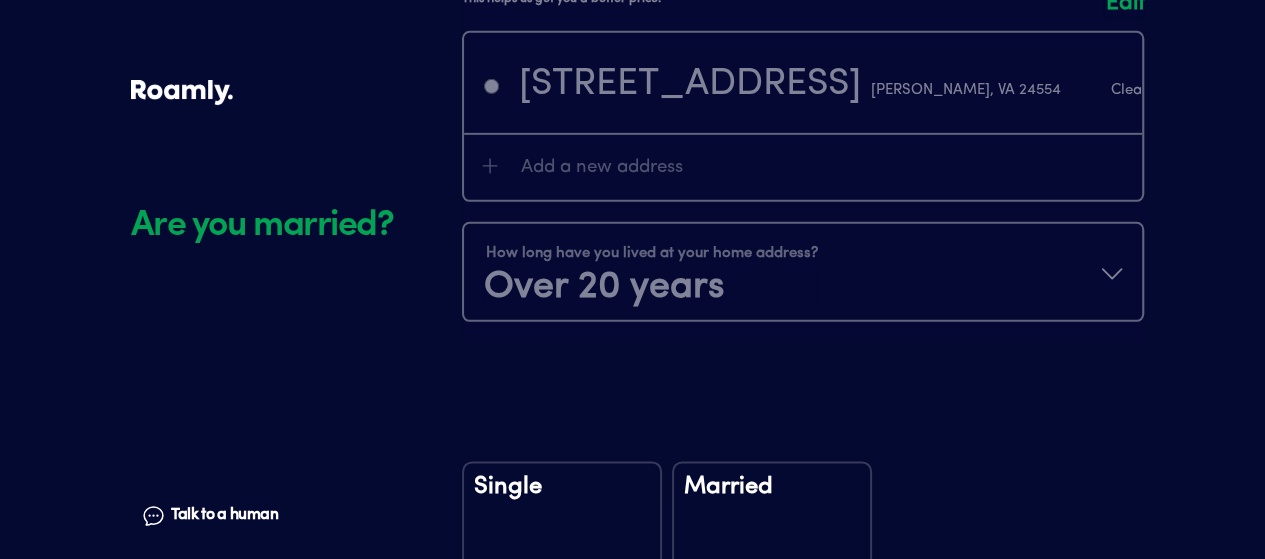 scroll, scrollTop: 2354, scrollLeft: 0, axis: vertical 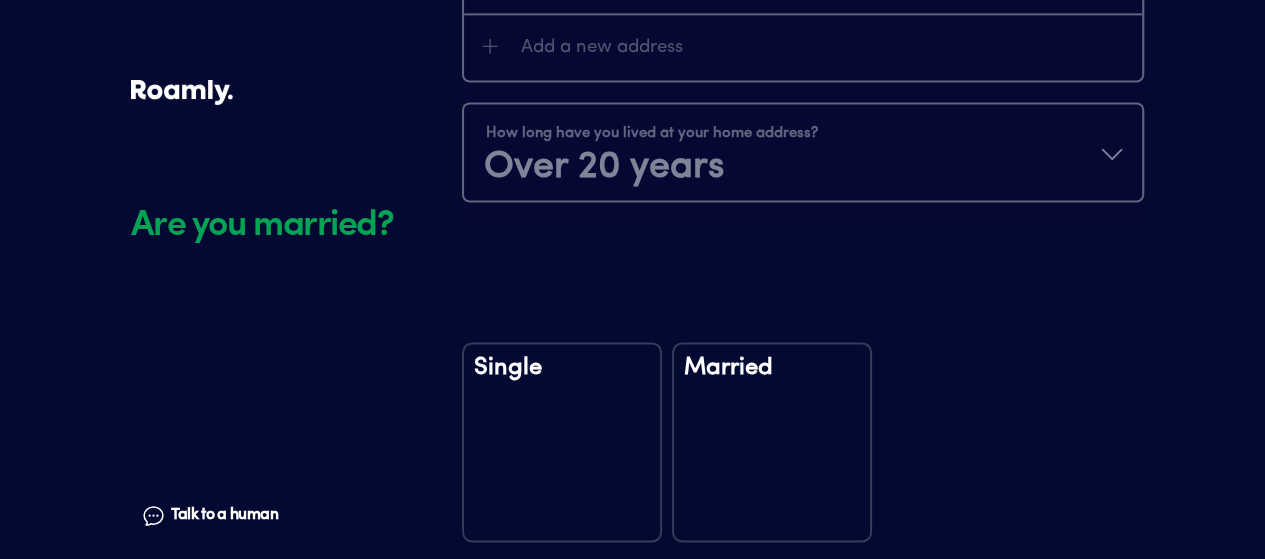click on "Are you married? Talk to a human Chat" at bounding box center [291, -788] 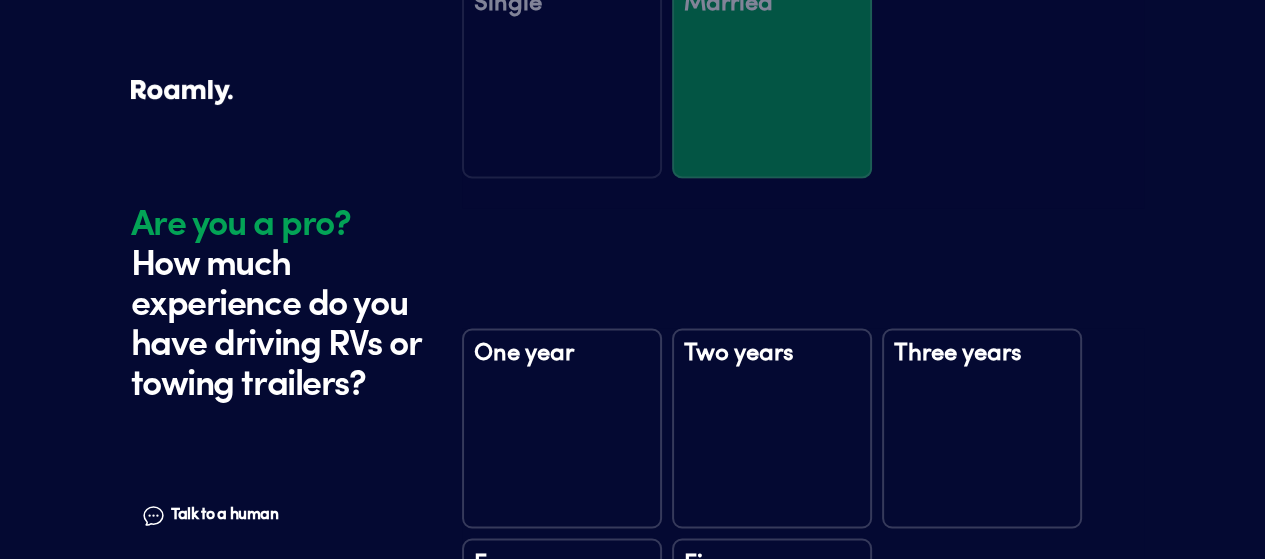 scroll, scrollTop: 2764, scrollLeft: 0, axis: vertical 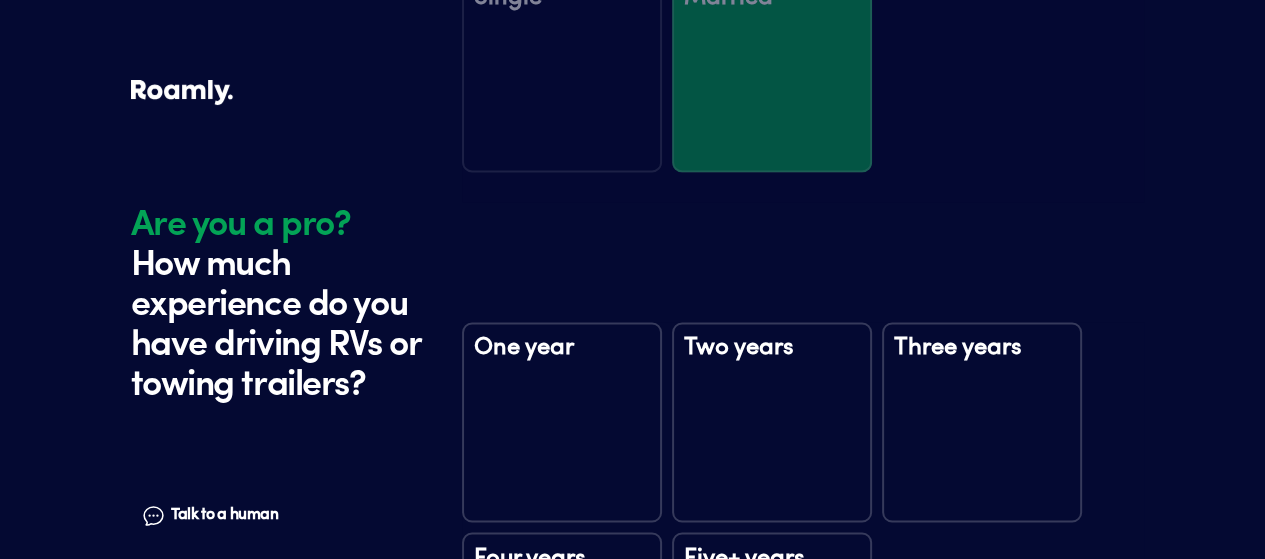 click on "Five+ years" at bounding box center [772, 576] 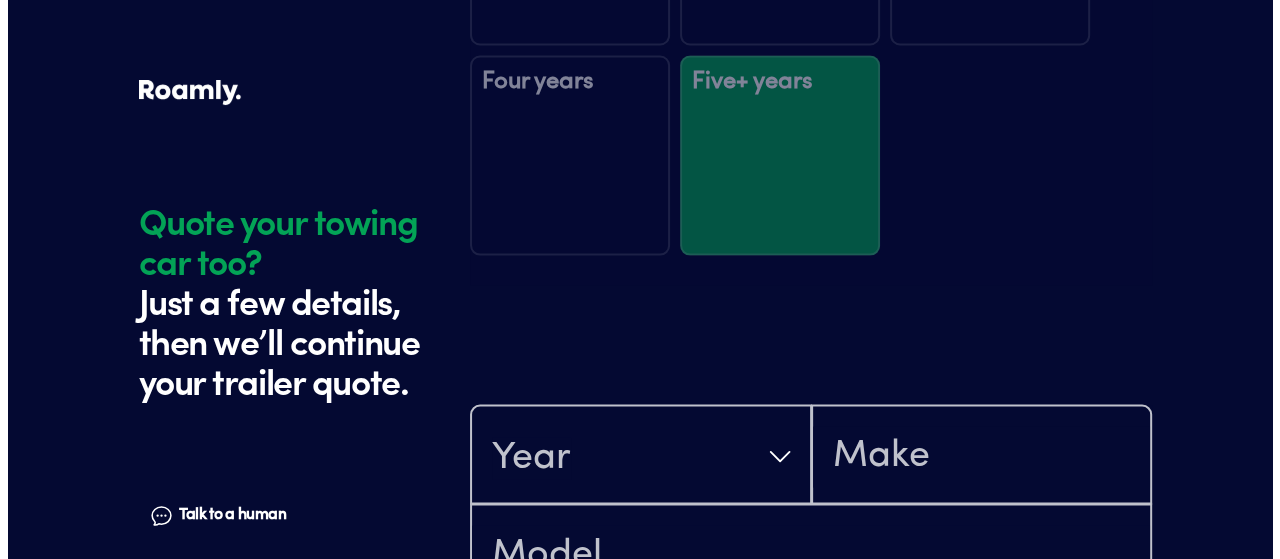 scroll, scrollTop: 3334, scrollLeft: 0, axis: vertical 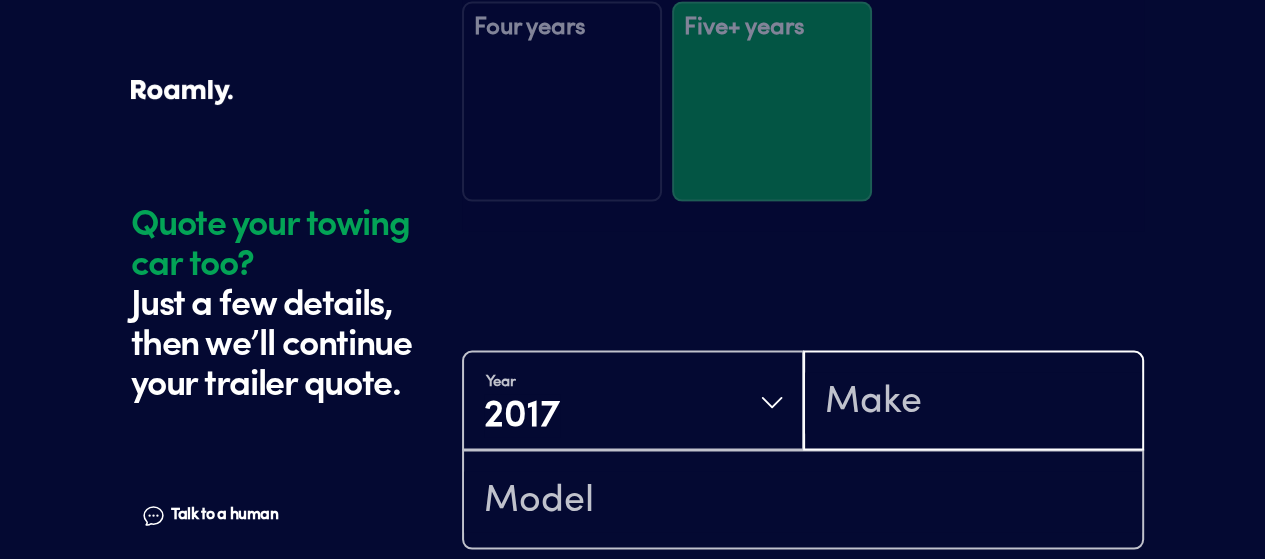 click at bounding box center (974, 403) 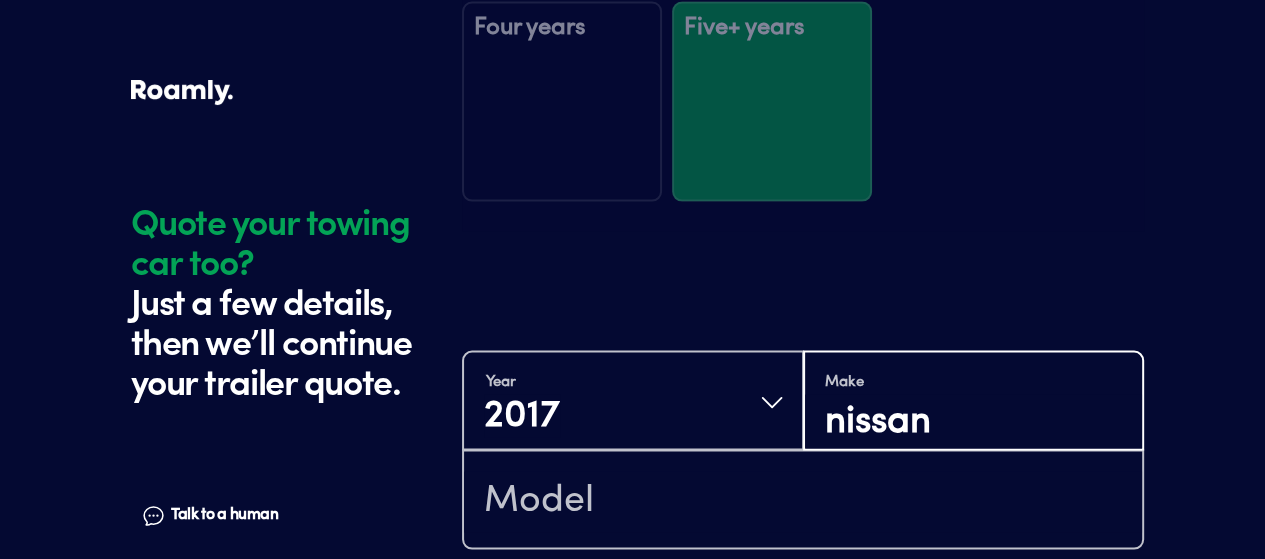 type on "nissan" 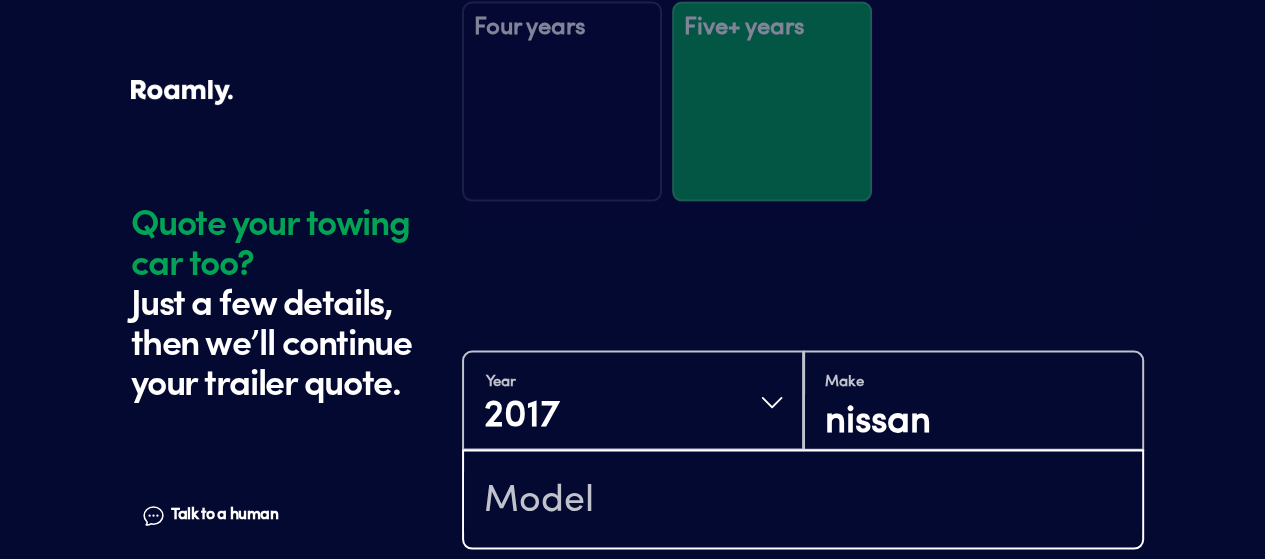 click at bounding box center [803, 502] 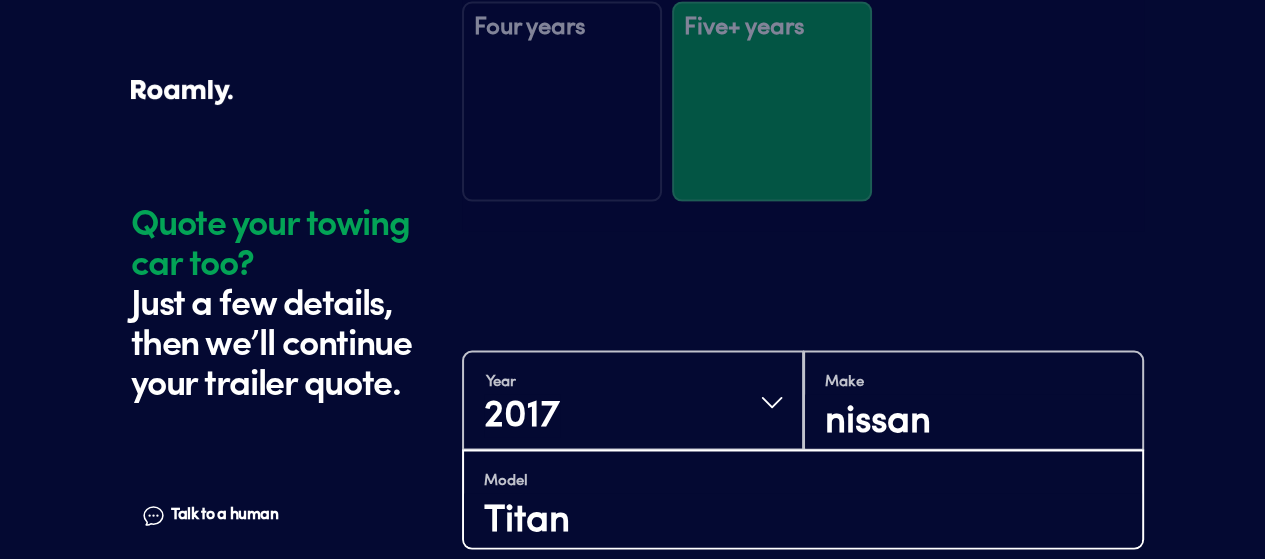 type on "Titan" 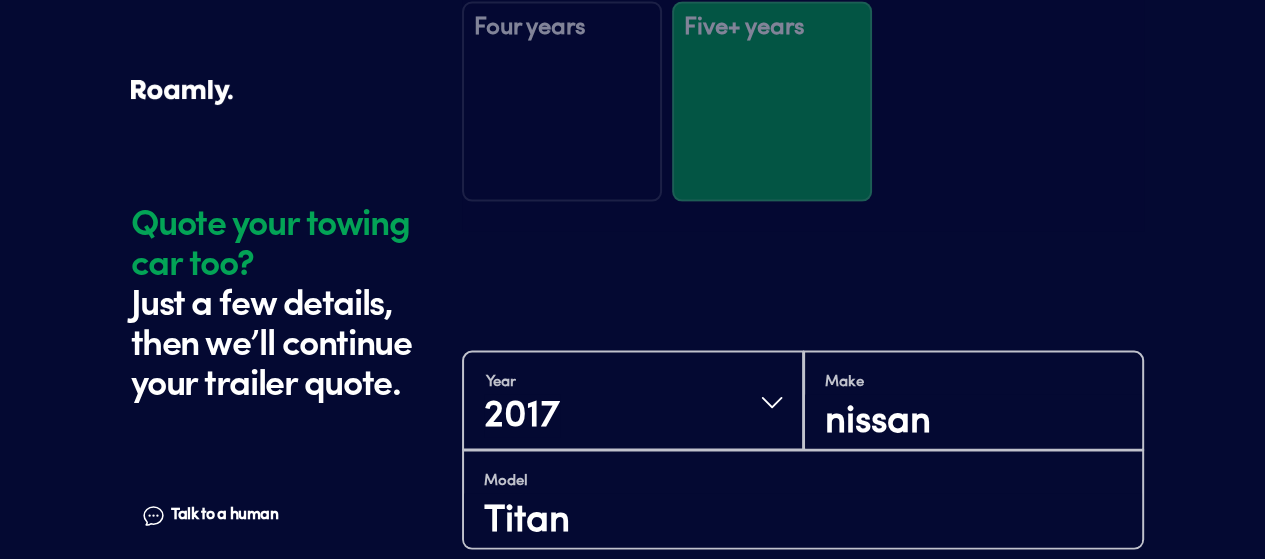 click on "Continue" at bounding box center [803, 611] 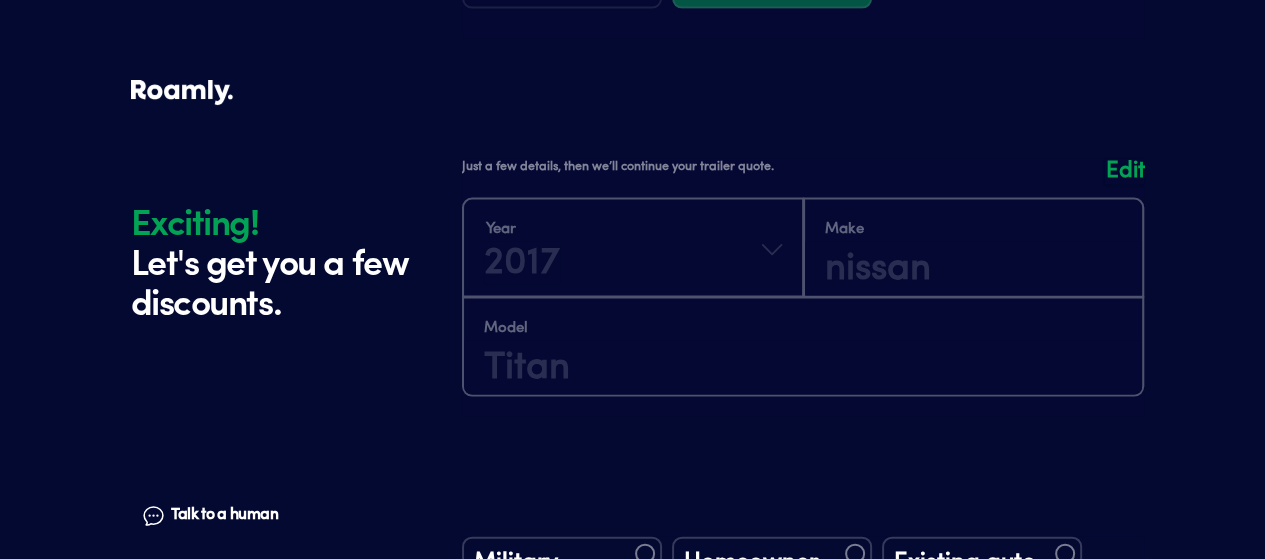 scroll, scrollTop: 3712, scrollLeft: 0, axis: vertical 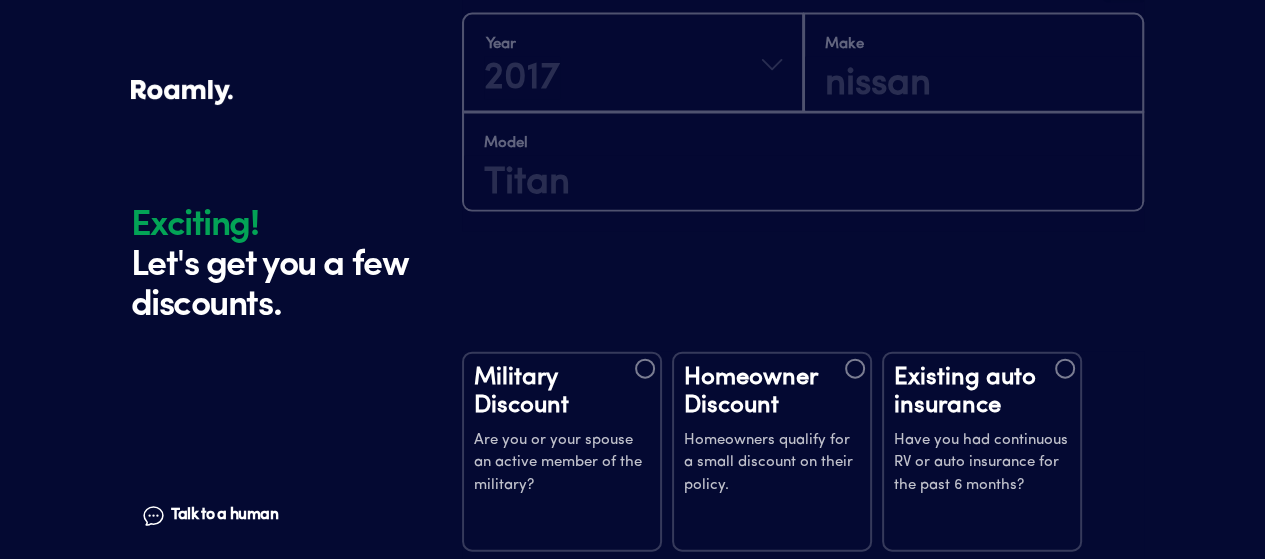 click on "Military Discount" at bounding box center (562, 392) 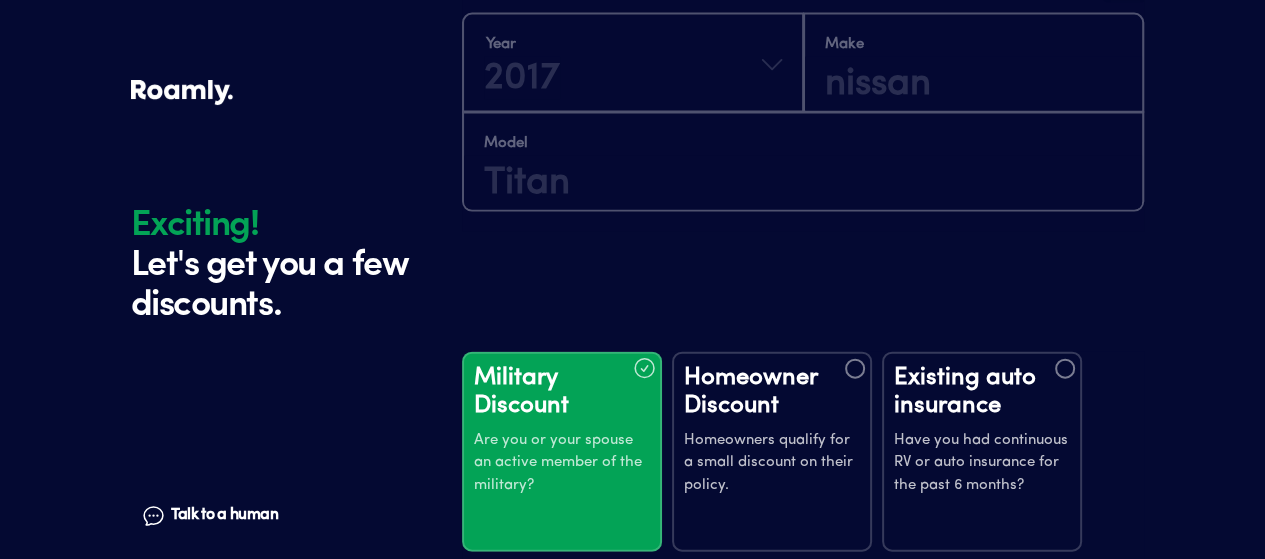 click at bounding box center [855, 369] 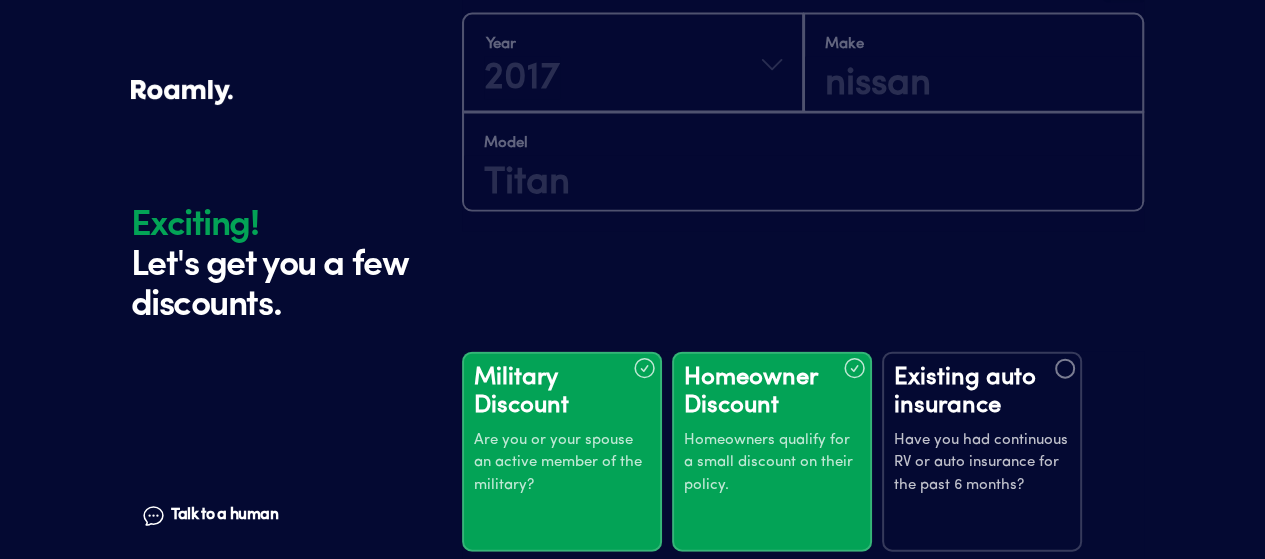 click at bounding box center (1065, 369) 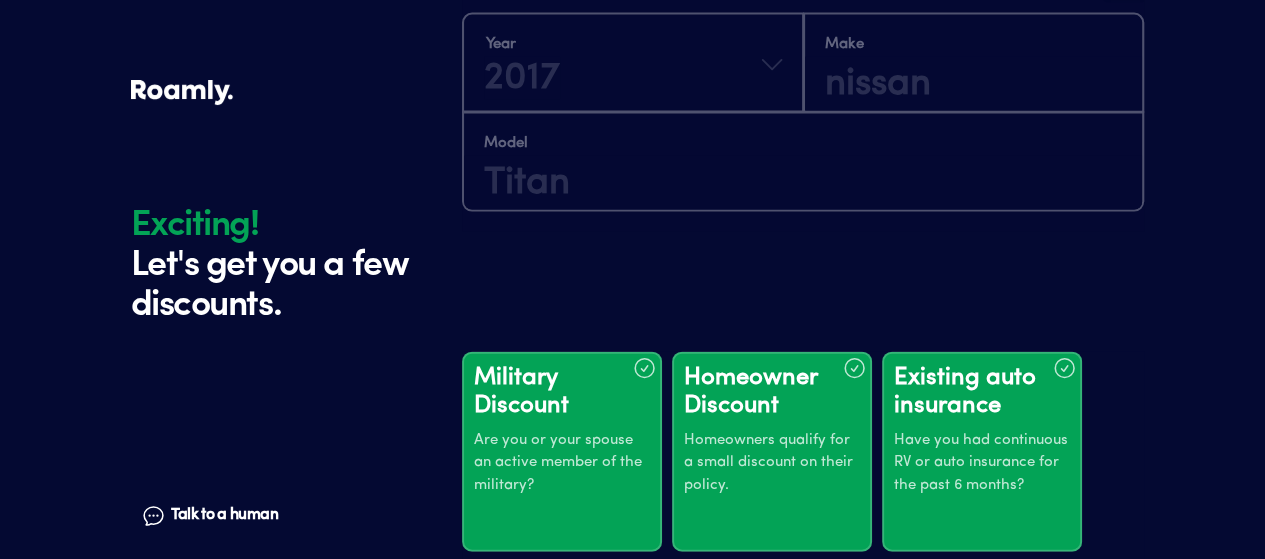 click at bounding box center (645, 579) 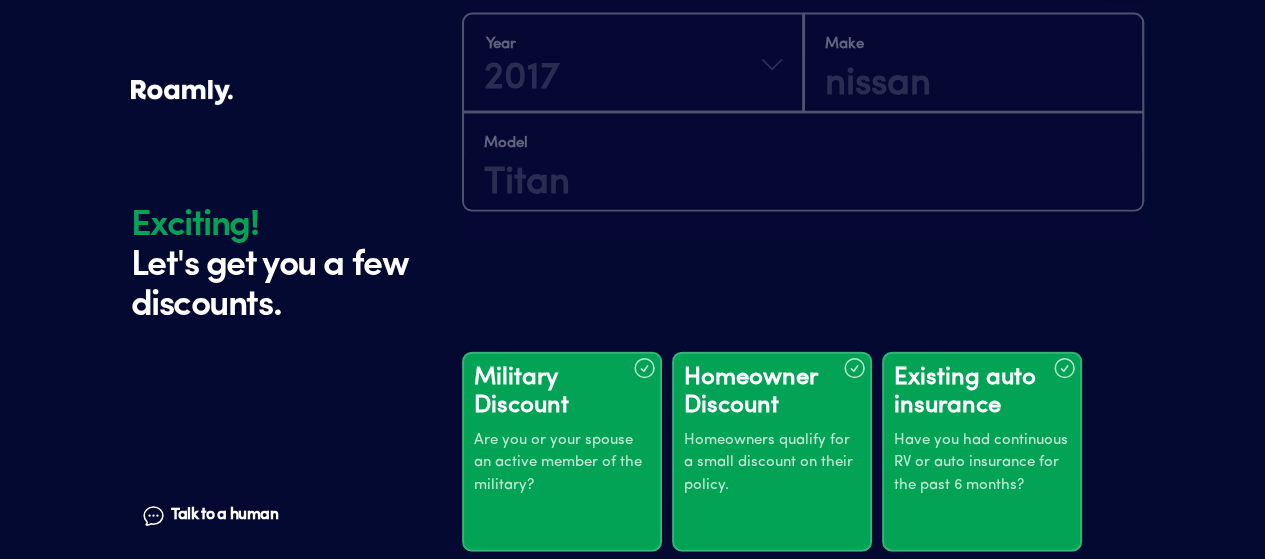 click on "Continue" at bounding box center [803, 833] 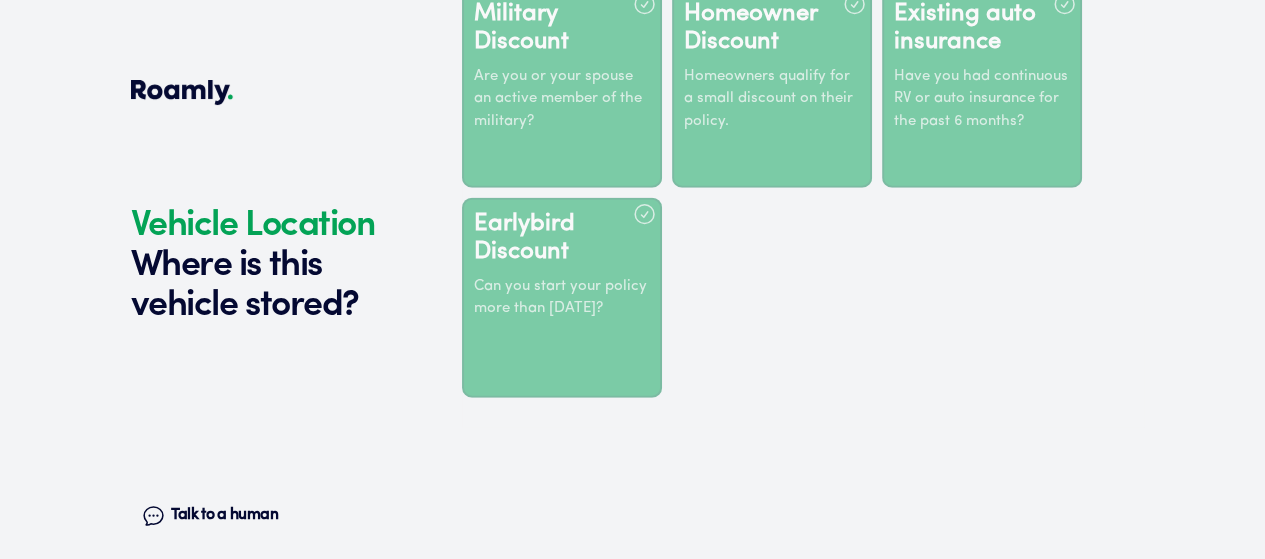 scroll, scrollTop: 4120, scrollLeft: 0, axis: vertical 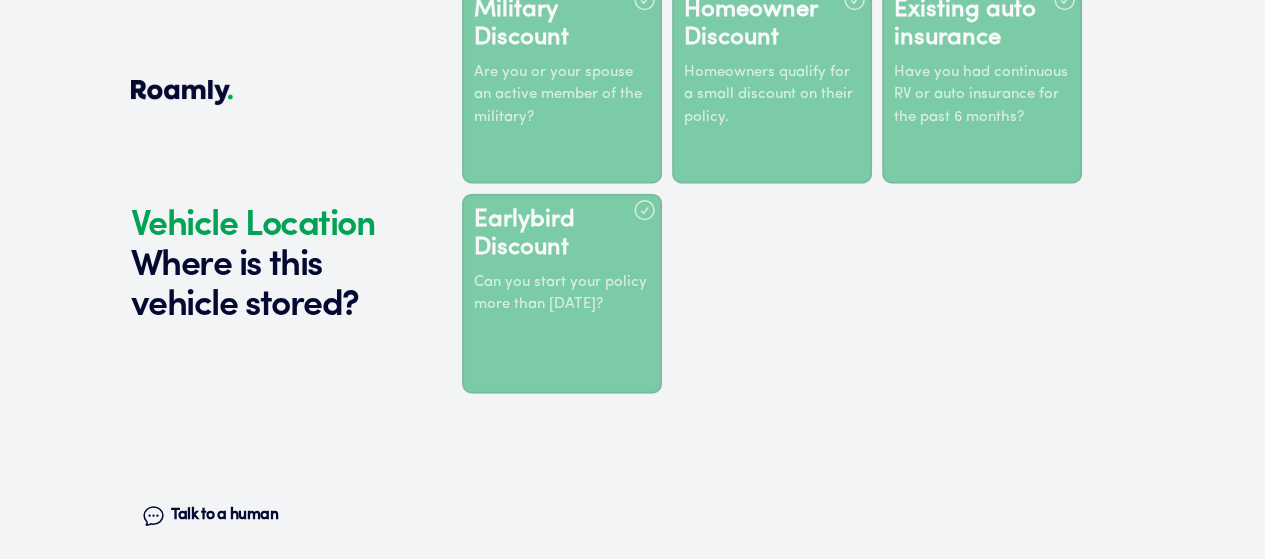 click on "Add a new address" at bounding box center (602, 734) 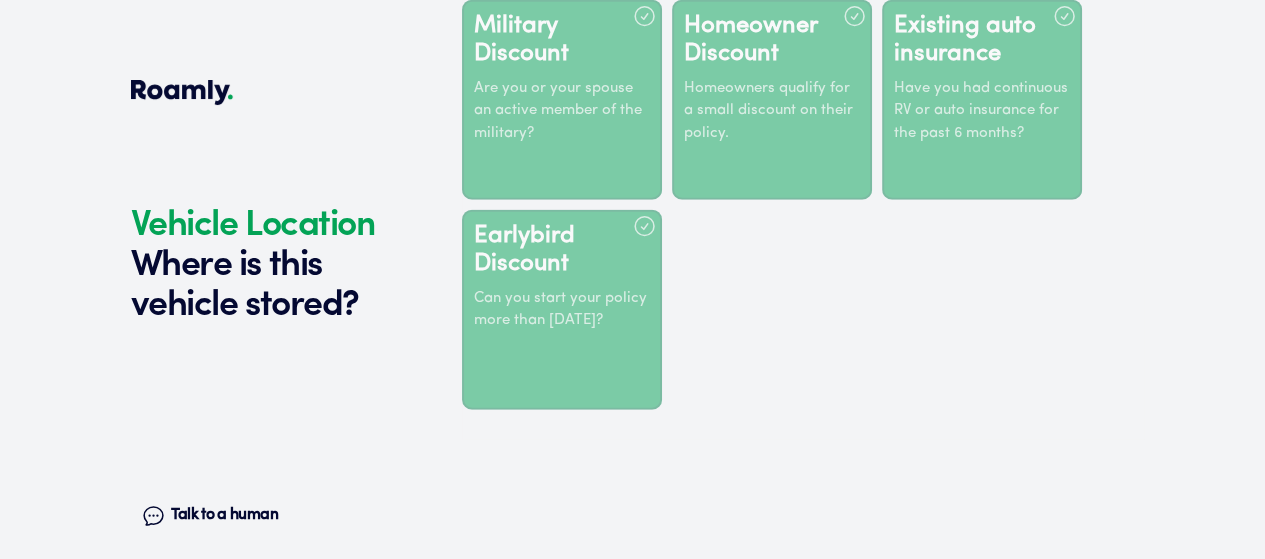 scroll, scrollTop: 4120, scrollLeft: 0, axis: vertical 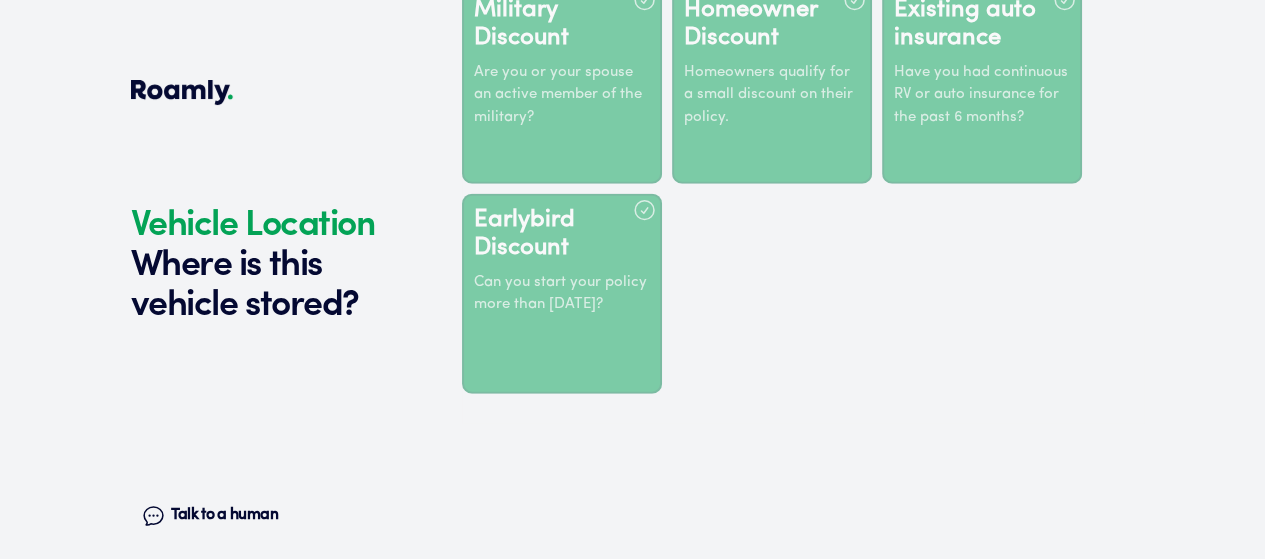 click at bounding box center (803, 820) 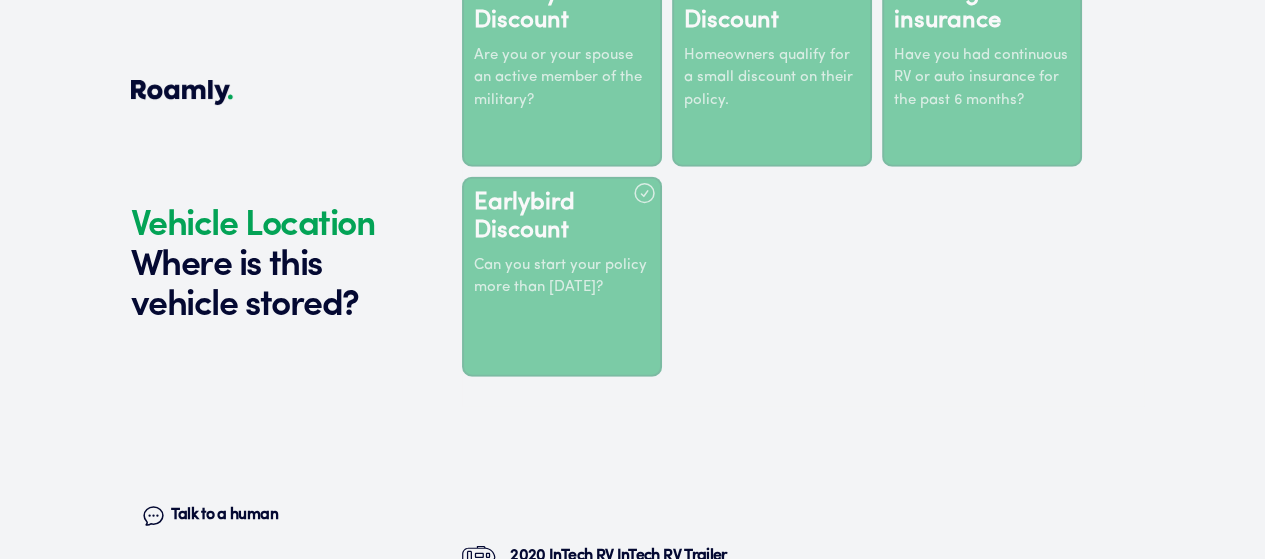 scroll, scrollTop: 4186, scrollLeft: 0, axis: vertical 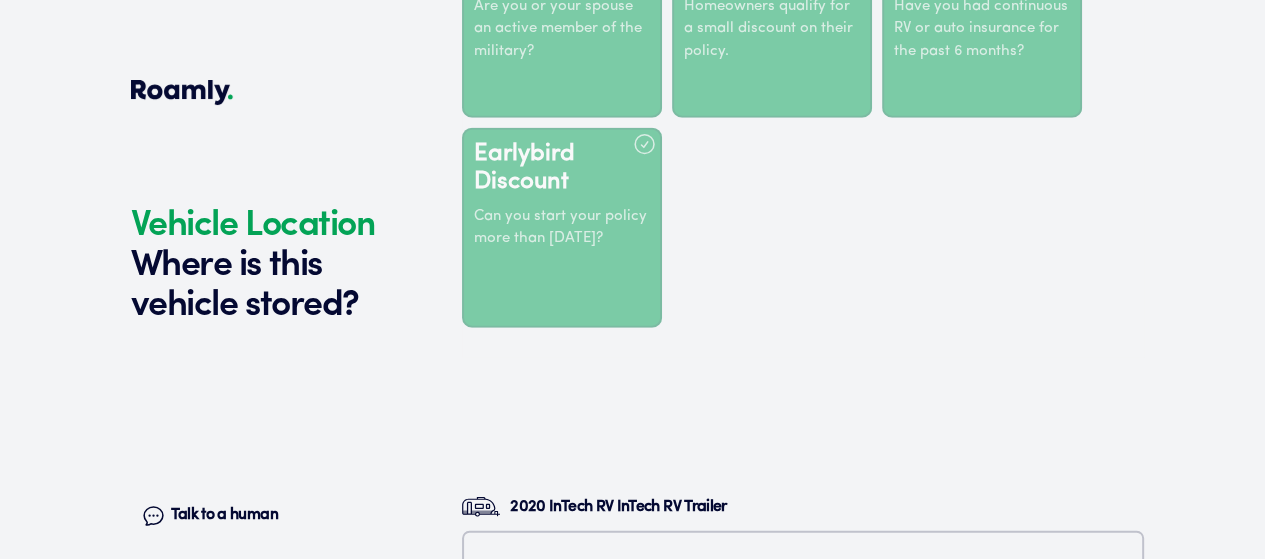 click on "Continue" at bounding box center (803, 912) 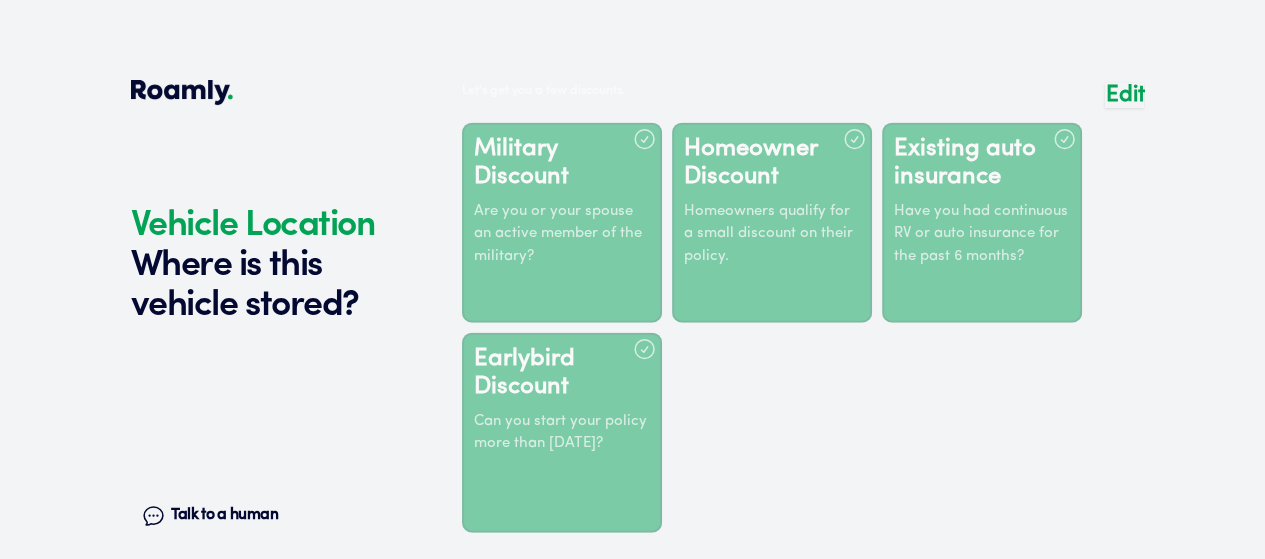scroll, scrollTop: 3986, scrollLeft: 0, axis: vertical 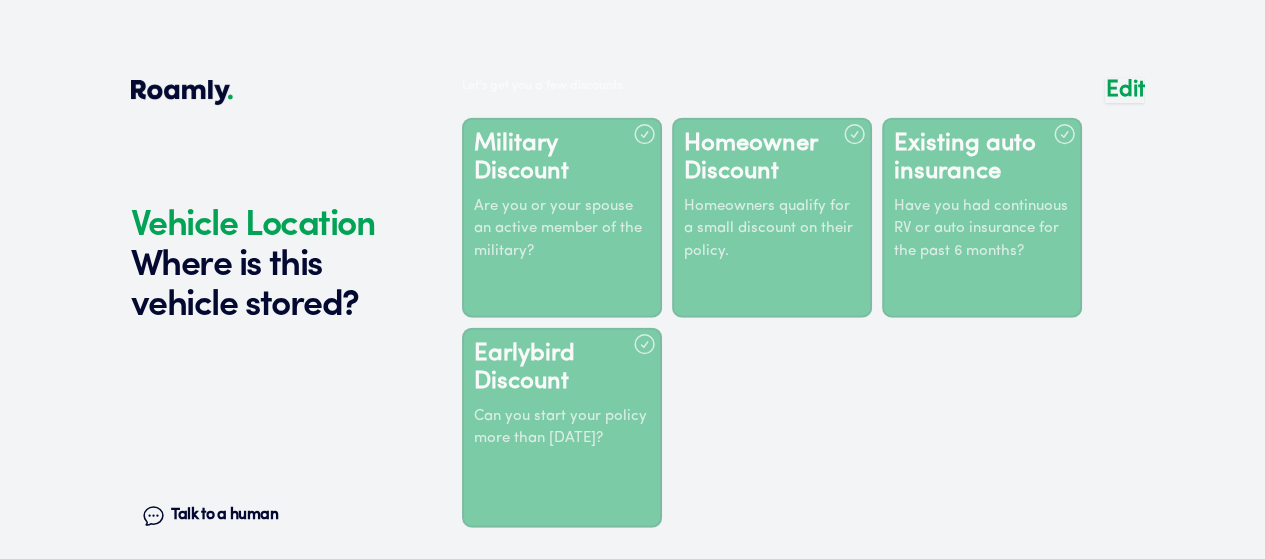 click on "[STREET_ADDRESS][PERSON_NAME]" at bounding box center (803, 783) 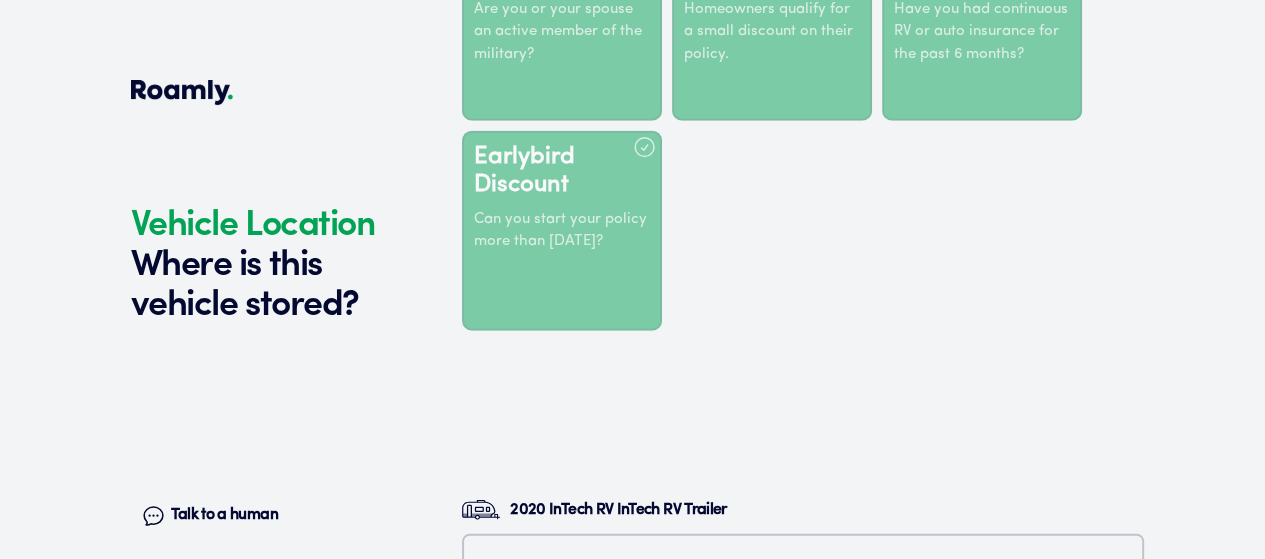 scroll, scrollTop: 4186, scrollLeft: 0, axis: vertical 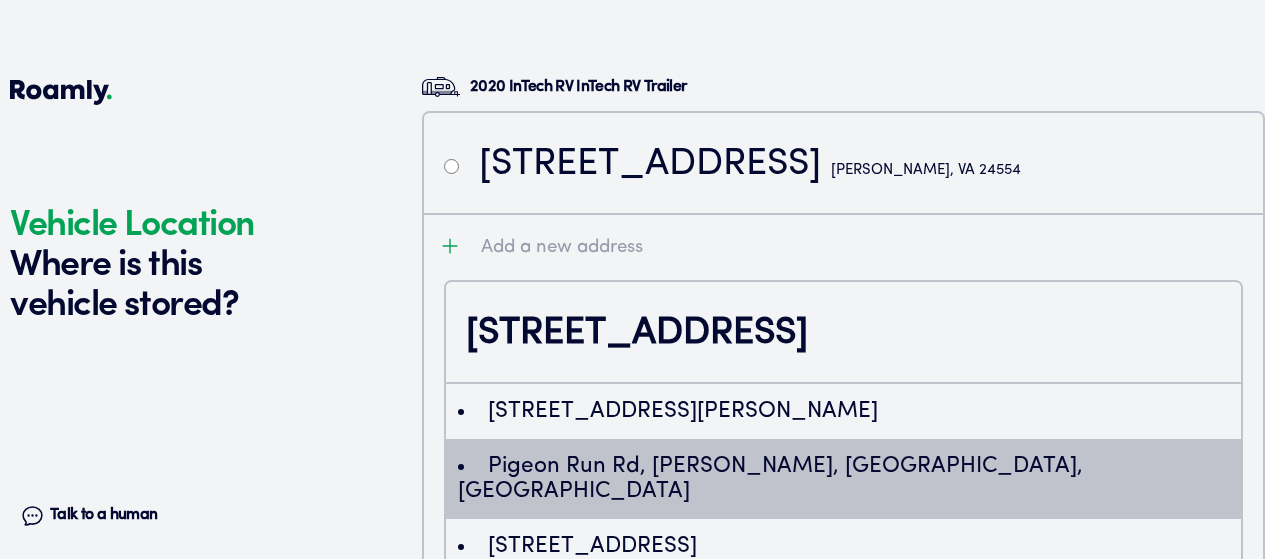 type on "Eh5QaWdlb24gUnVuIFJkLCBHbGFkeXMsIFZBLCBVU0EiLiosChQKEgnjkdj11MGyiRFFvO2Sx-gmSBIUChIJzbK8vXDWTIgRlaZGt0lBTsA" 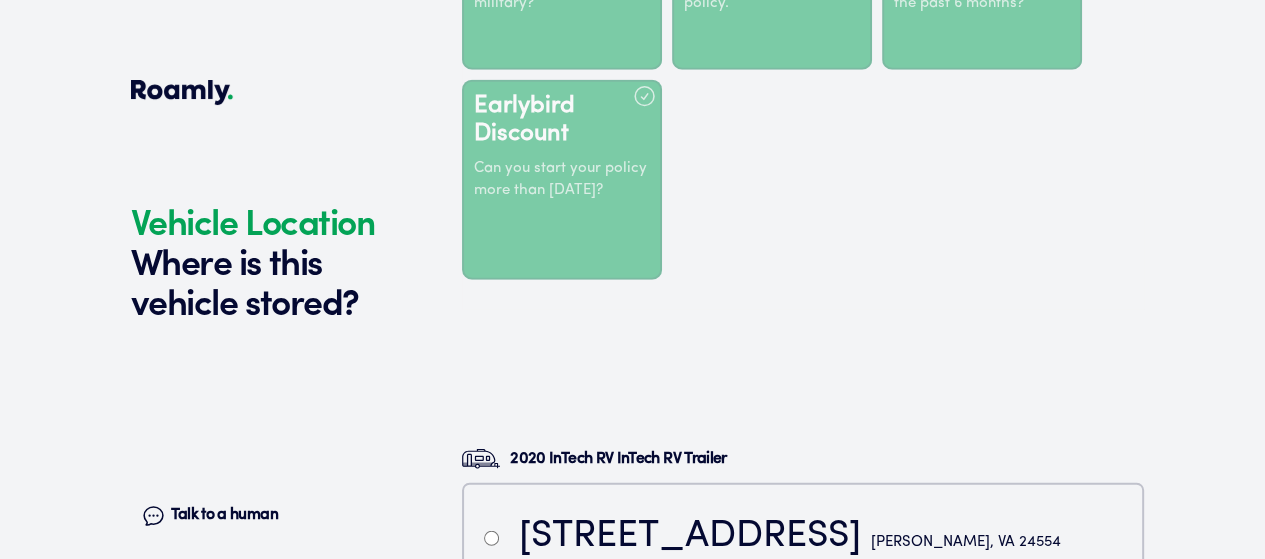 scroll, scrollTop: 4280, scrollLeft: 0, axis: vertical 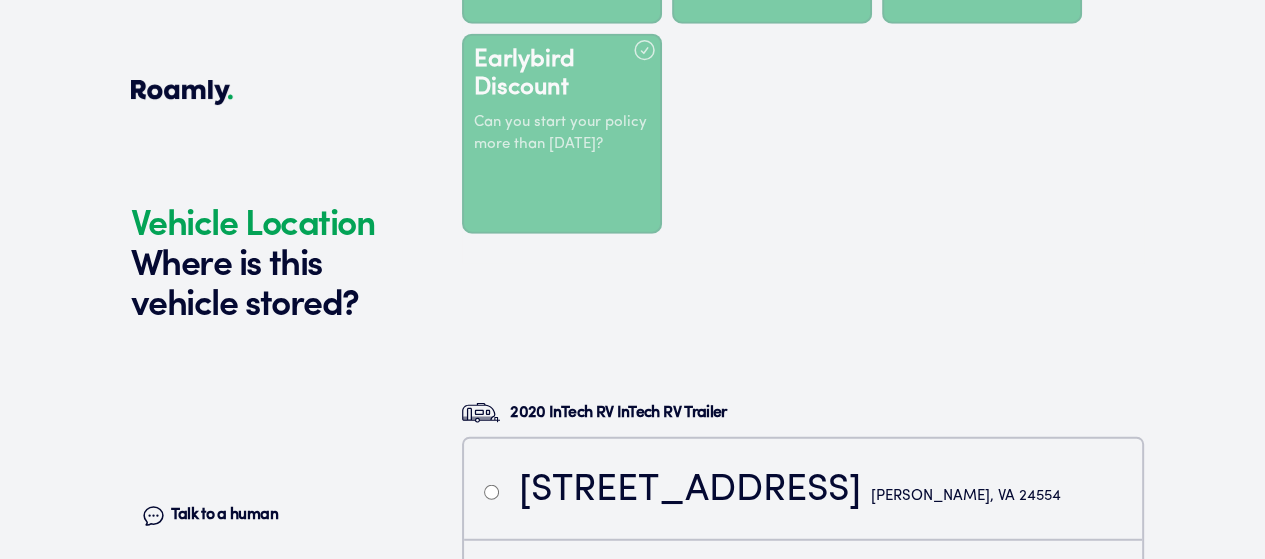 click on "Continue" at bounding box center (803, 912) 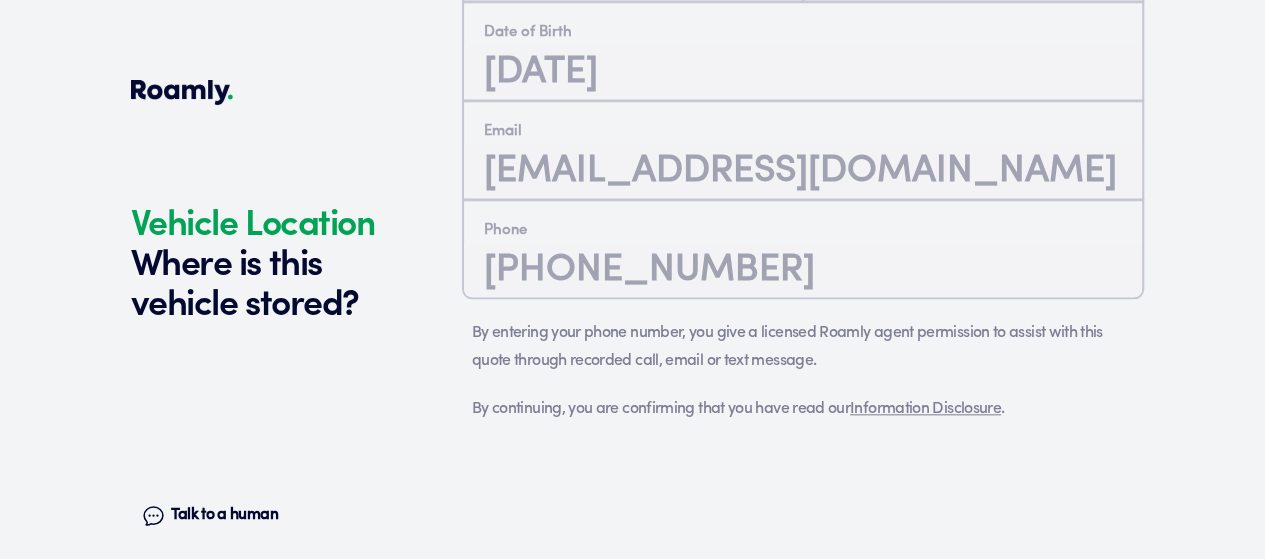 scroll, scrollTop: 1880, scrollLeft: 0, axis: vertical 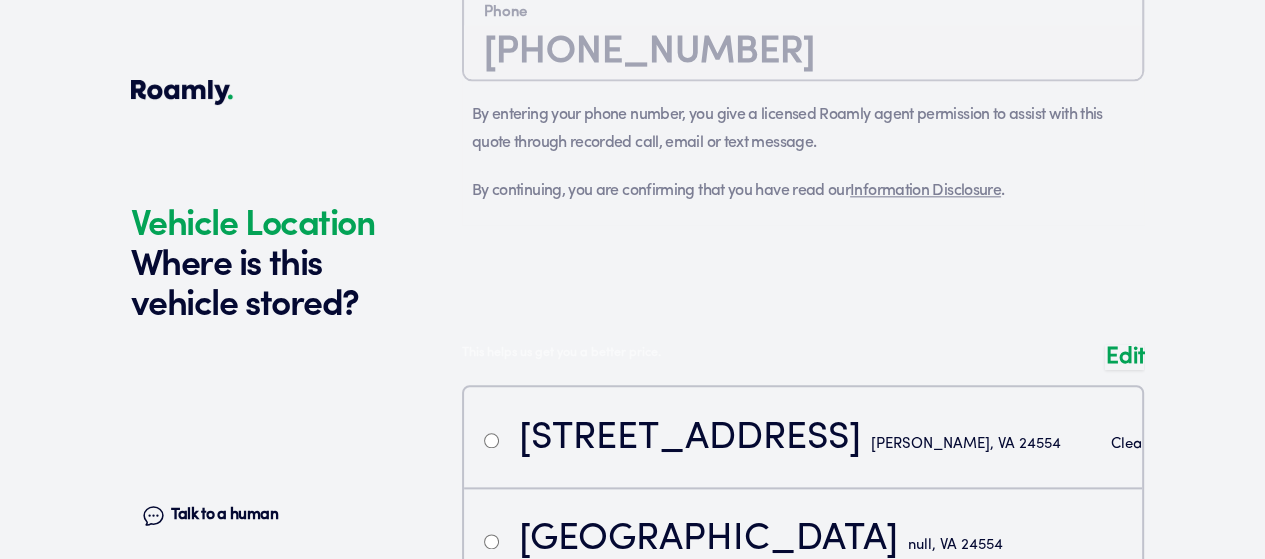 click at bounding box center [803, 570] 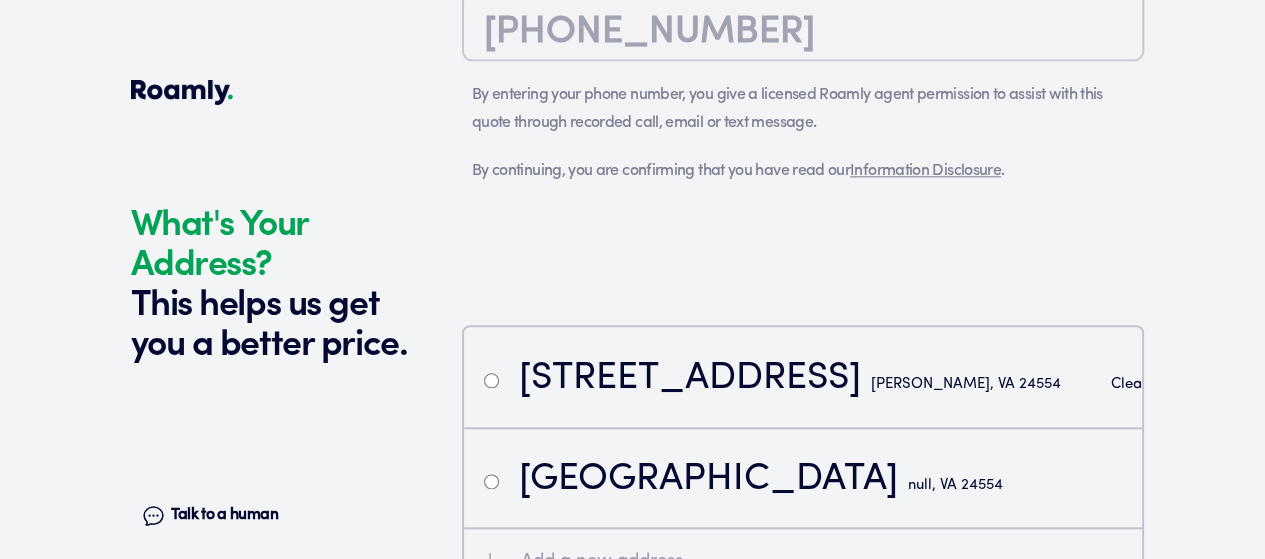 scroll, scrollTop: 1987, scrollLeft: 0, axis: vertical 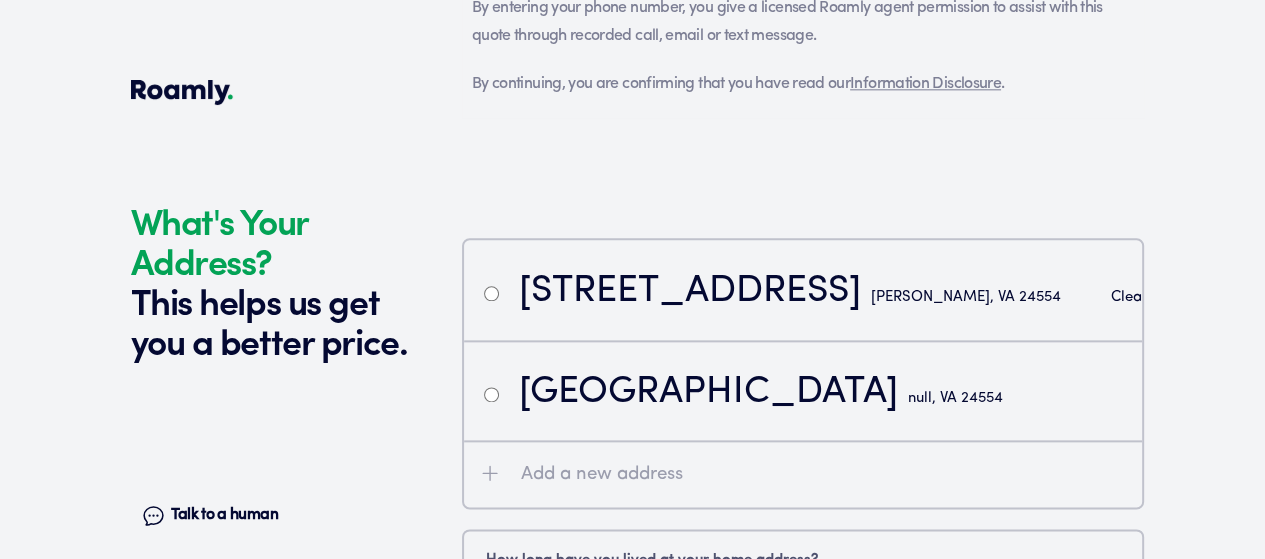 click on "Continue" at bounding box center [803, 690] 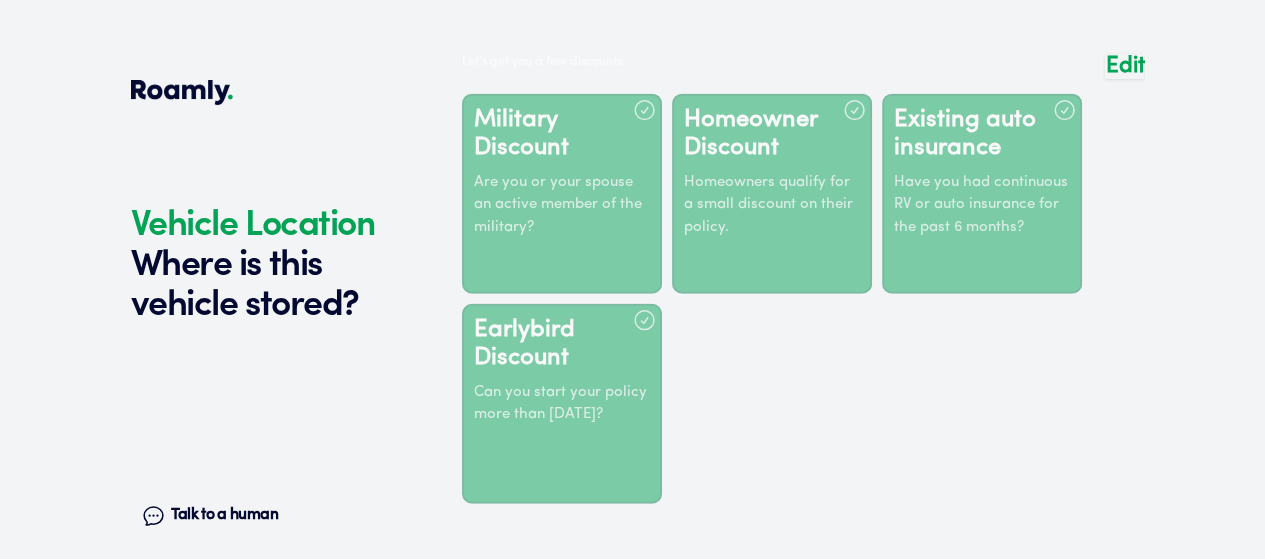 scroll, scrollTop: 4202, scrollLeft: 0, axis: vertical 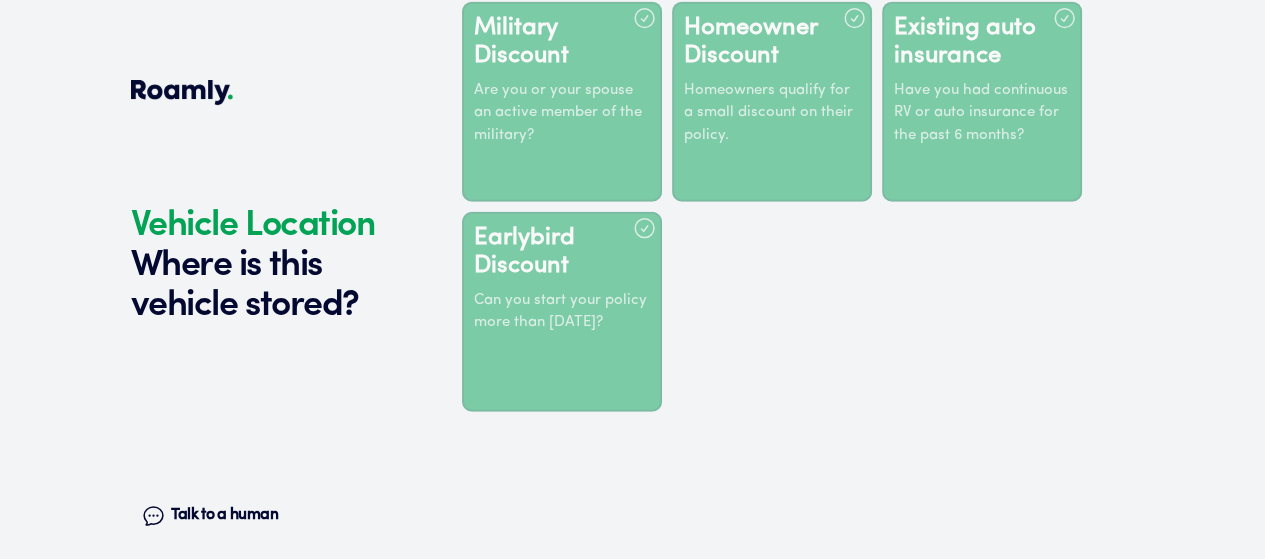 click at bounding box center [491, 670] 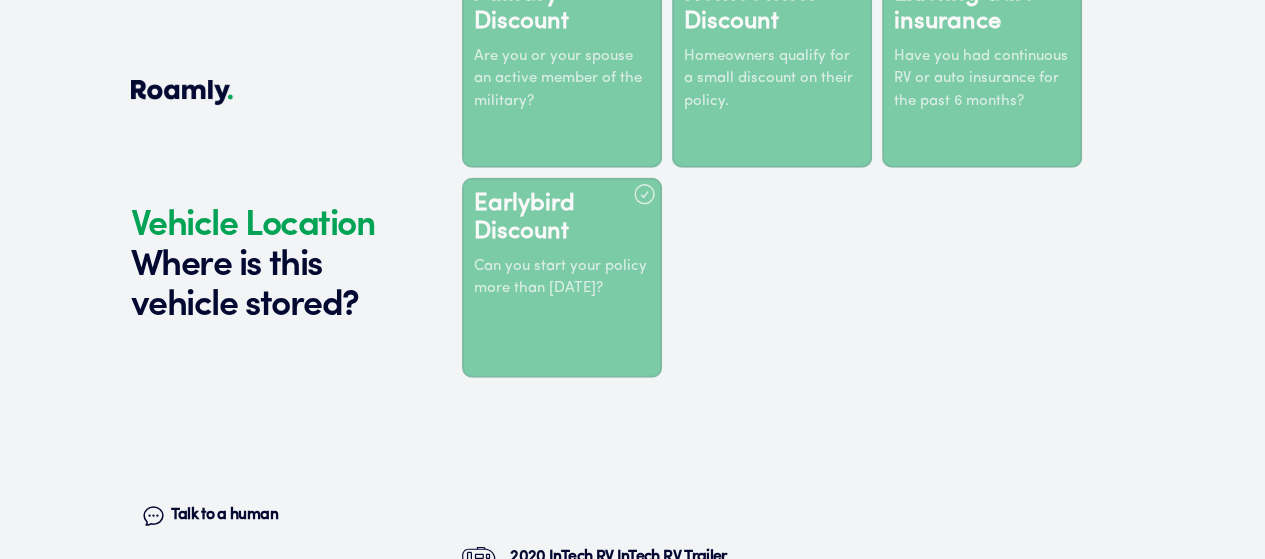 scroll, scrollTop: 4263, scrollLeft: 0, axis: vertical 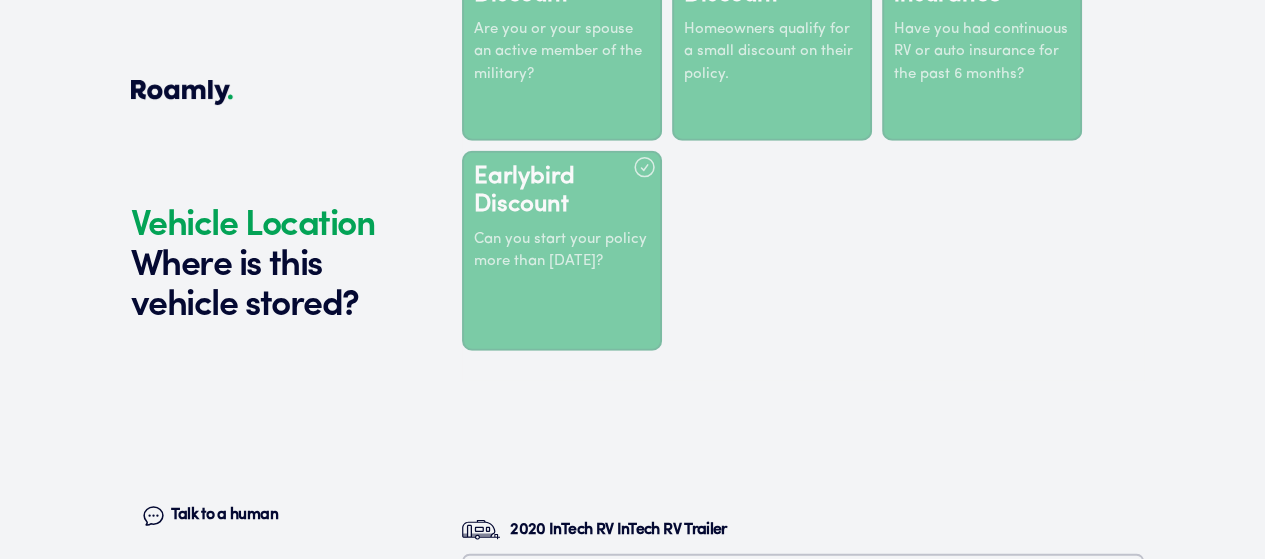 click on "Continue" at bounding box center [803, 911] 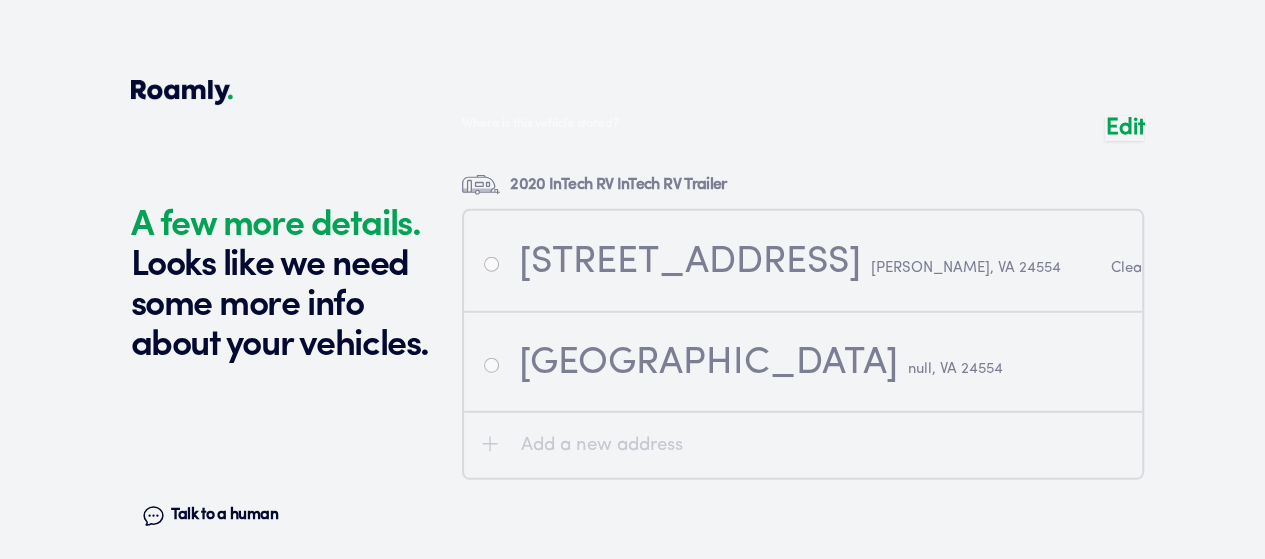 scroll, scrollTop: 4740, scrollLeft: 0, axis: vertical 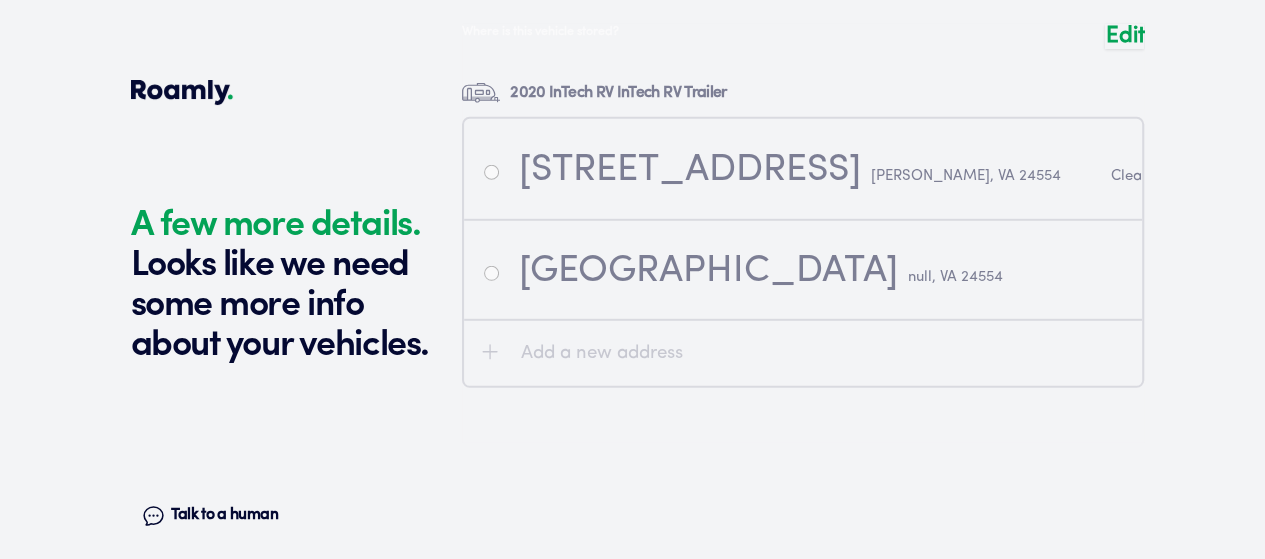 click at bounding box center (803, 668) 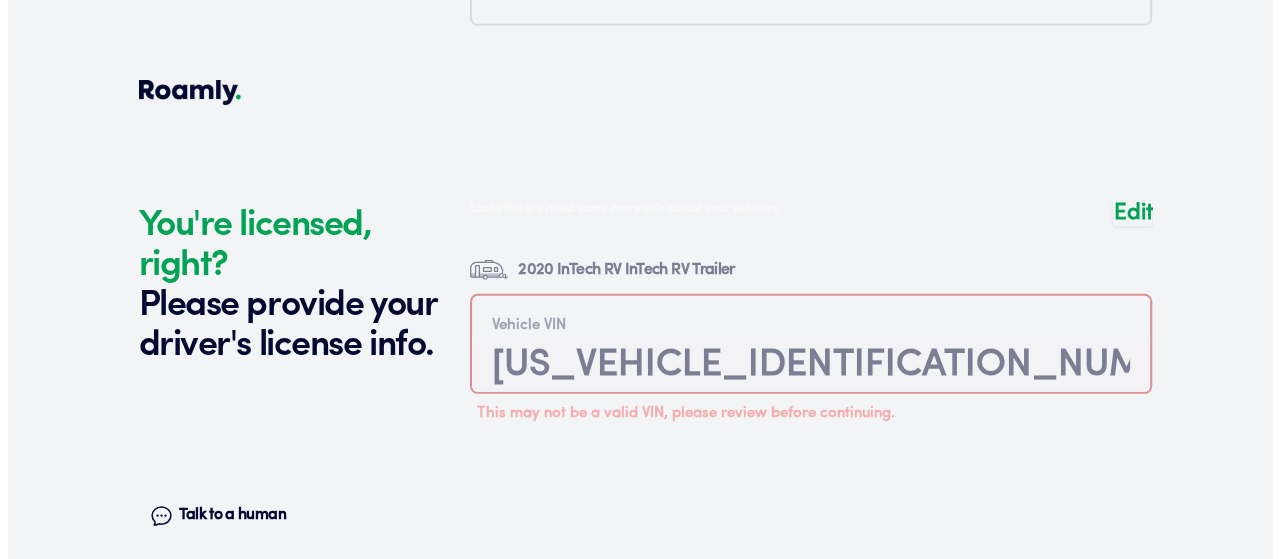 scroll, scrollTop: 5112, scrollLeft: 0, axis: vertical 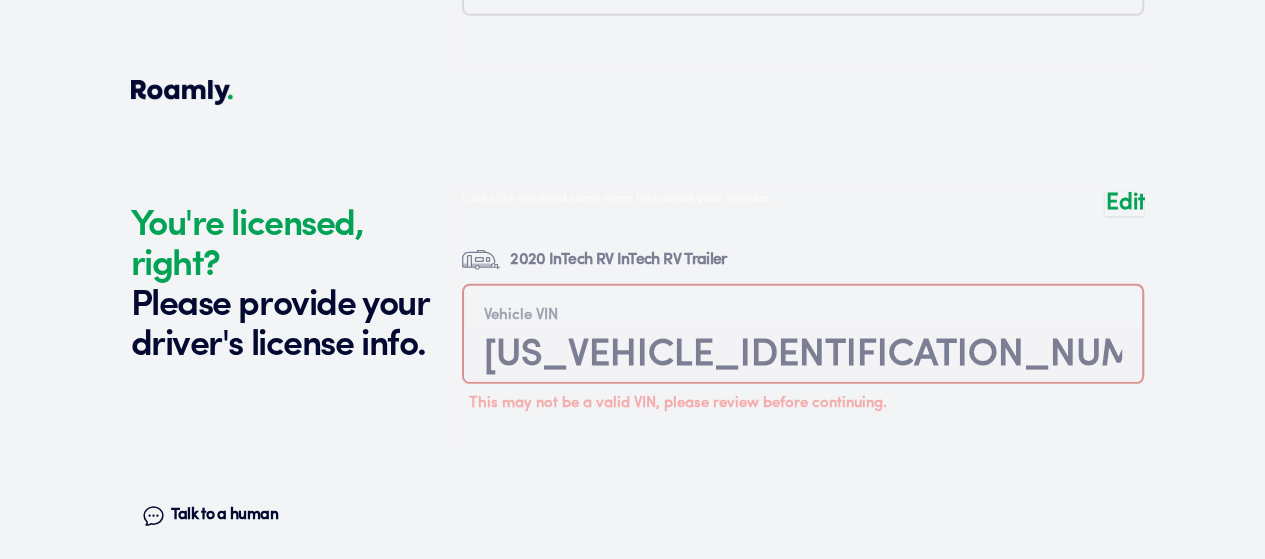 click at bounding box center [803, 685] 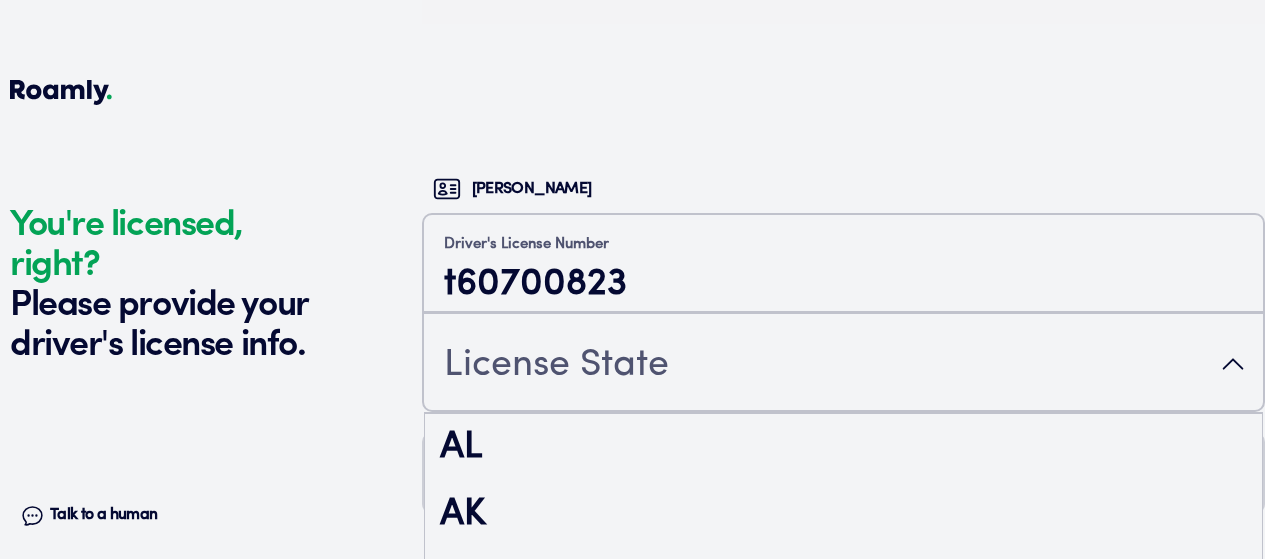 click on "License State" at bounding box center [843, 364] 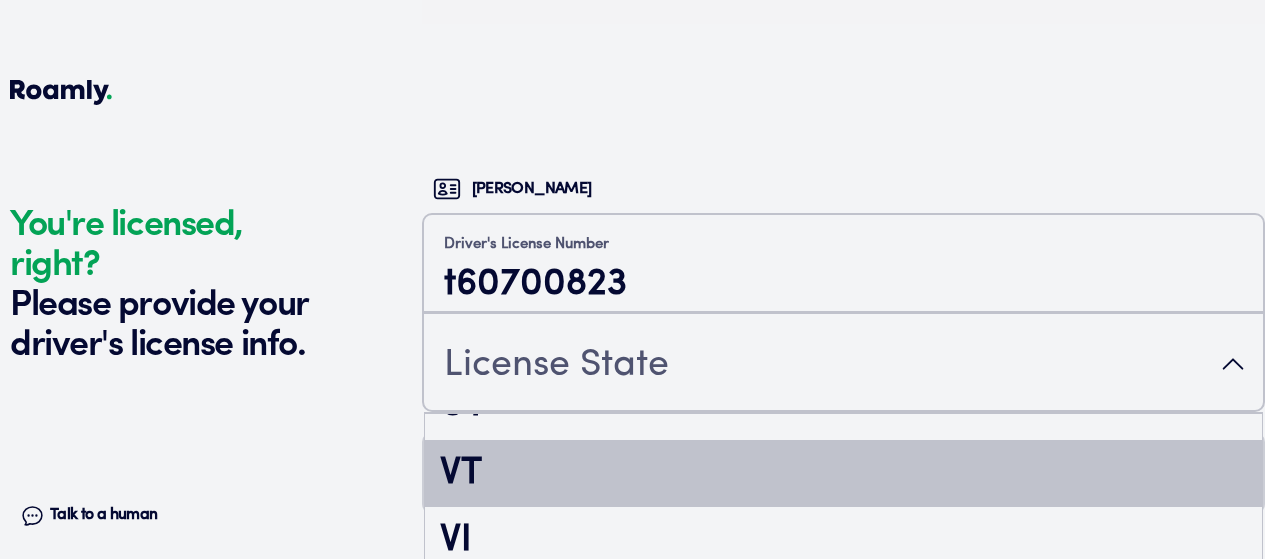scroll, scrollTop: 3484, scrollLeft: 0, axis: vertical 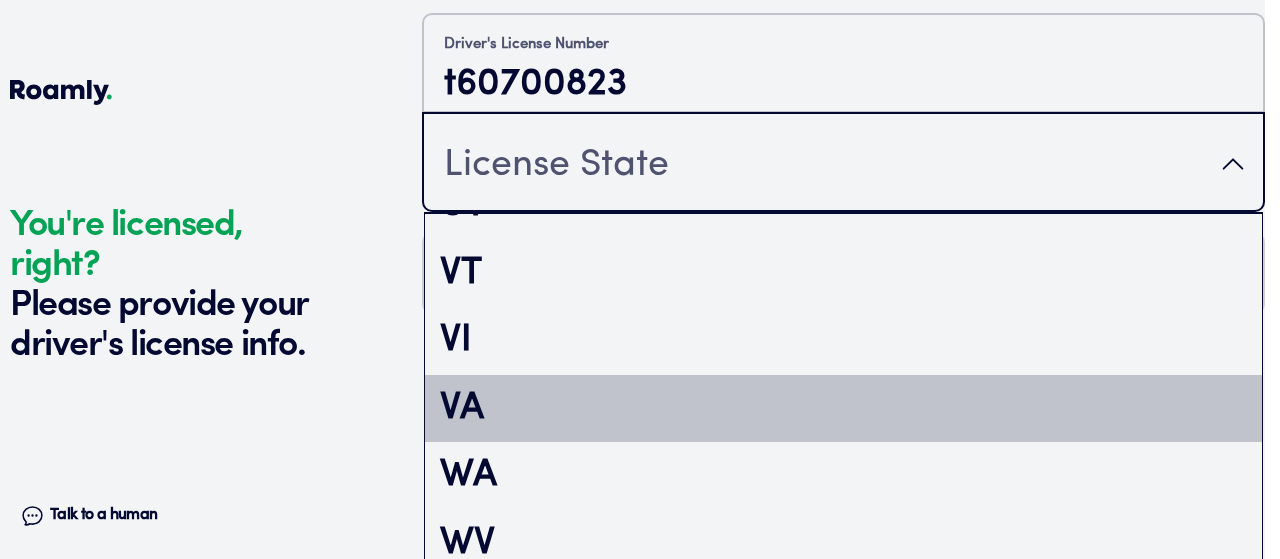 click on "VA" at bounding box center (843, 409) 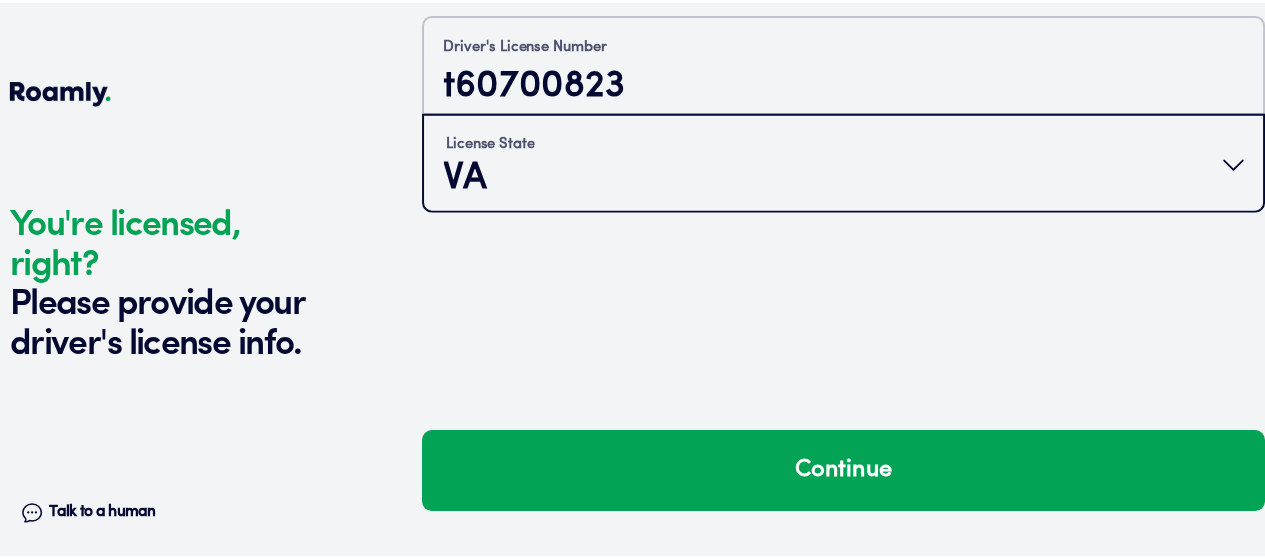 scroll, scrollTop: 0, scrollLeft: 0, axis: both 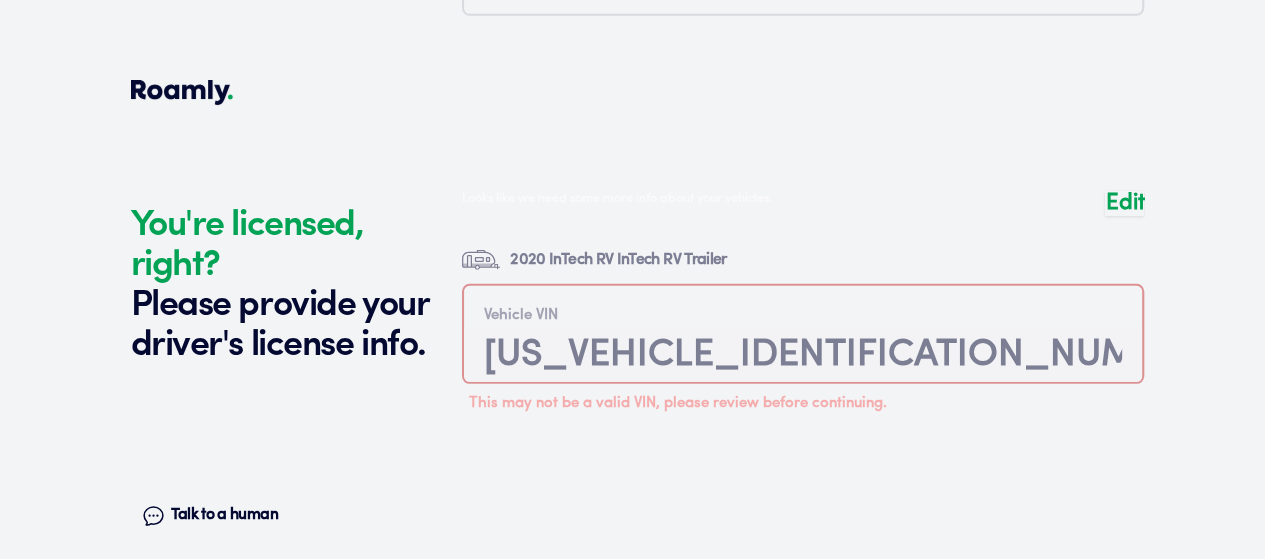 type 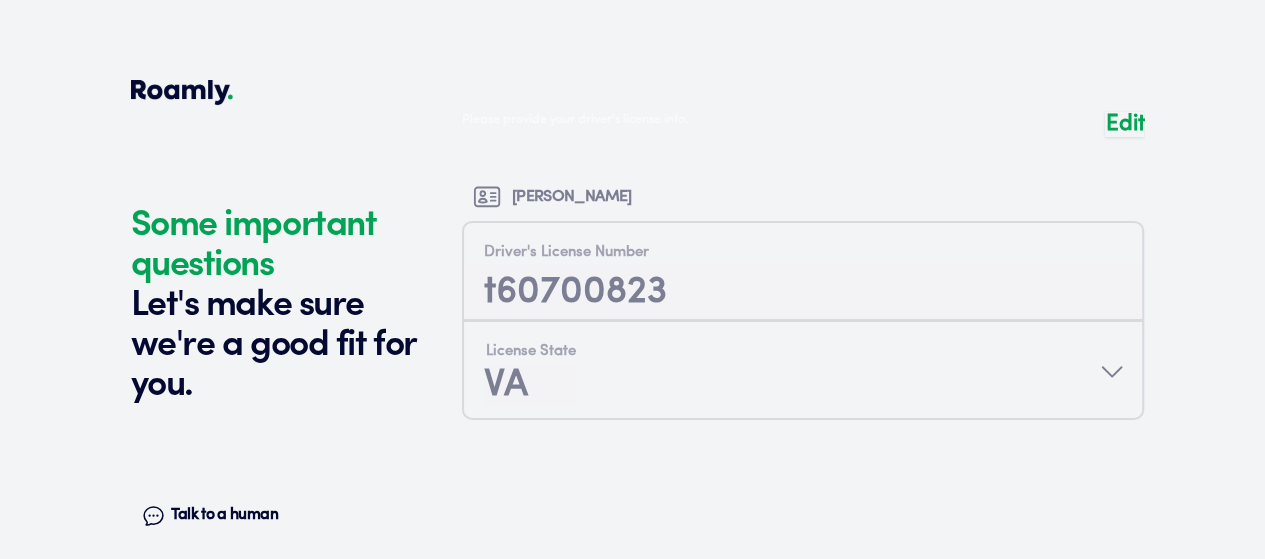 scroll, scrollTop: 5571, scrollLeft: 0, axis: vertical 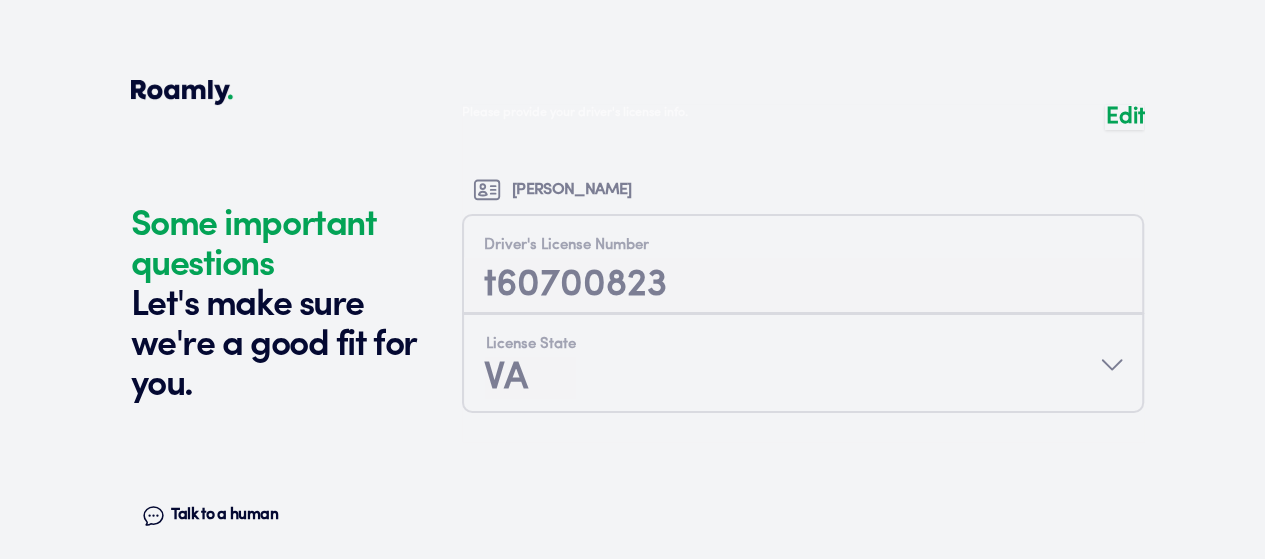 click on "No" at bounding box center [533, 574] 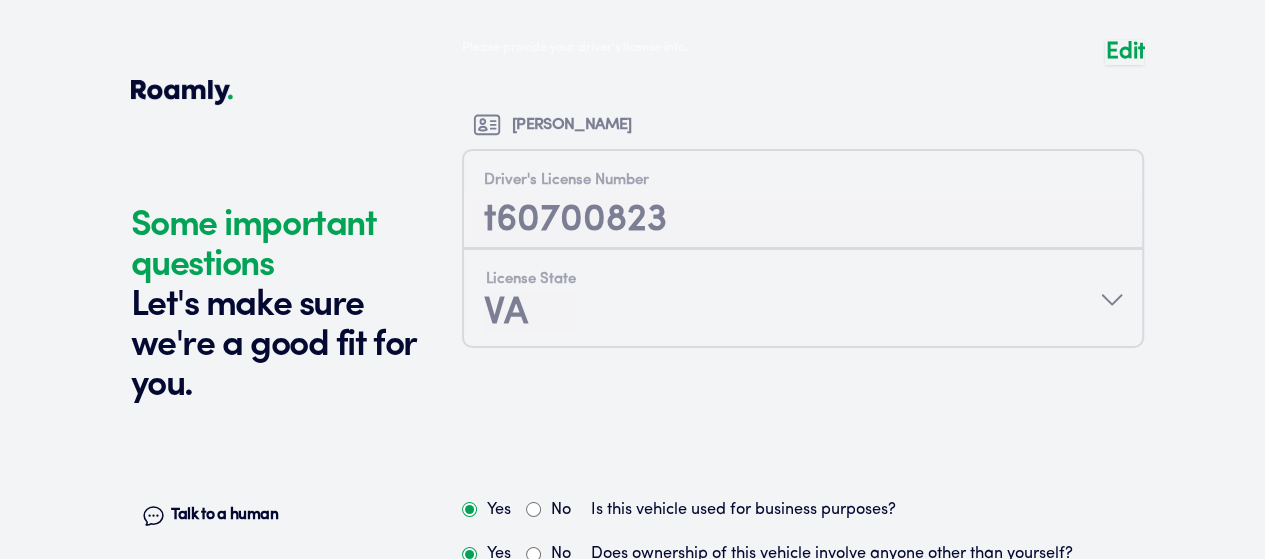 scroll, scrollTop: 5671, scrollLeft: 0, axis: vertical 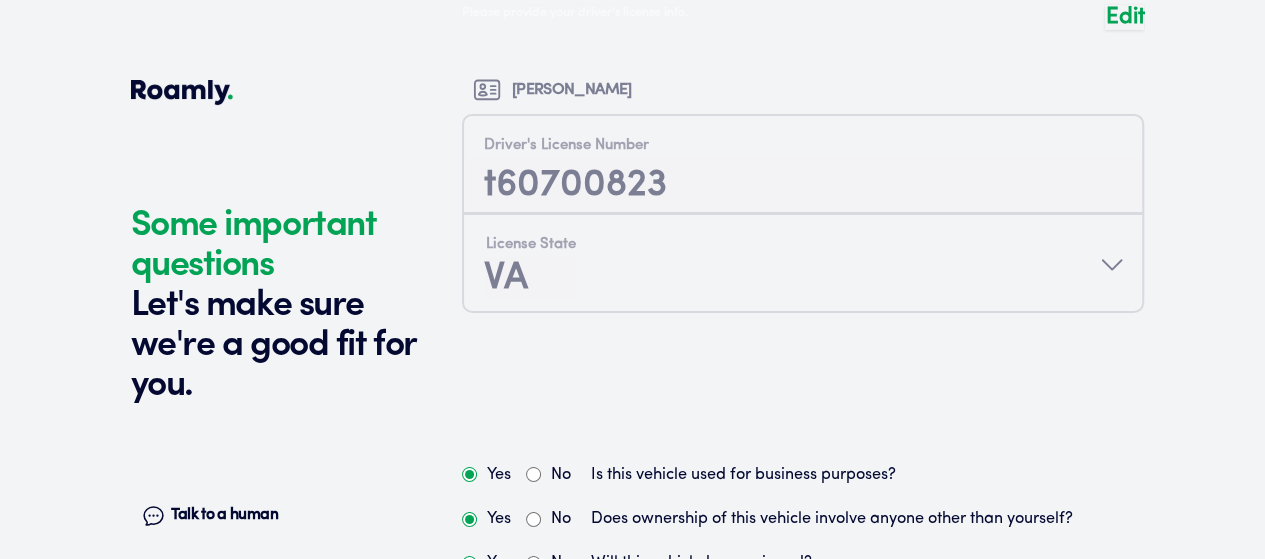 click on "No" at bounding box center [533, 821] 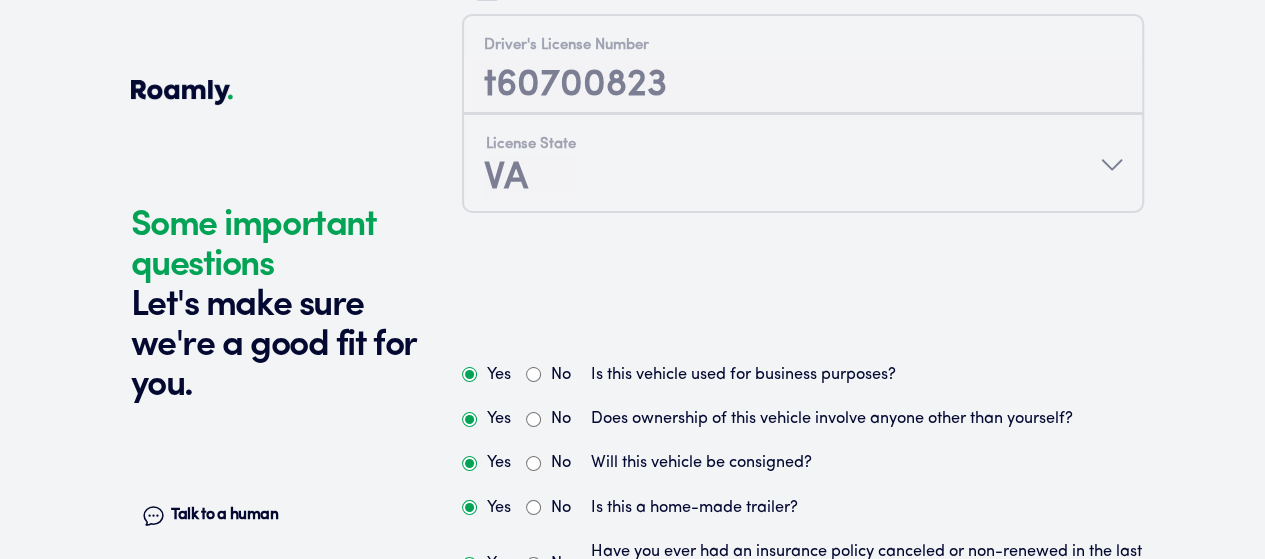 scroll, scrollTop: 5840, scrollLeft: 0, axis: vertical 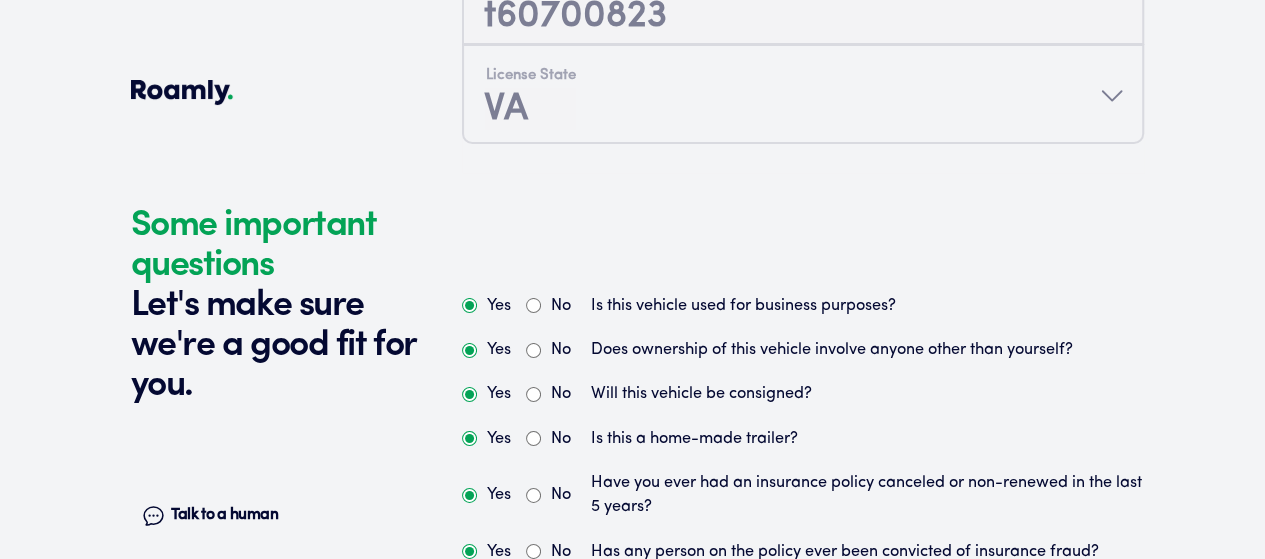 click on "Continue" at bounding box center [803, 937] 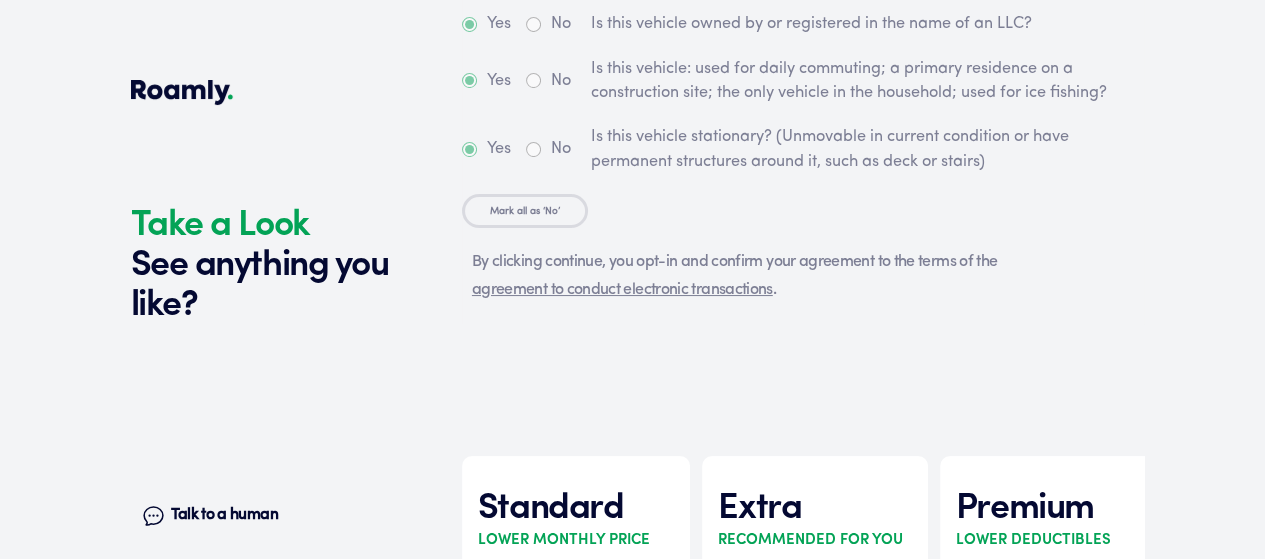 scroll, scrollTop: 6453, scrollLeft: 0, axis: vertical 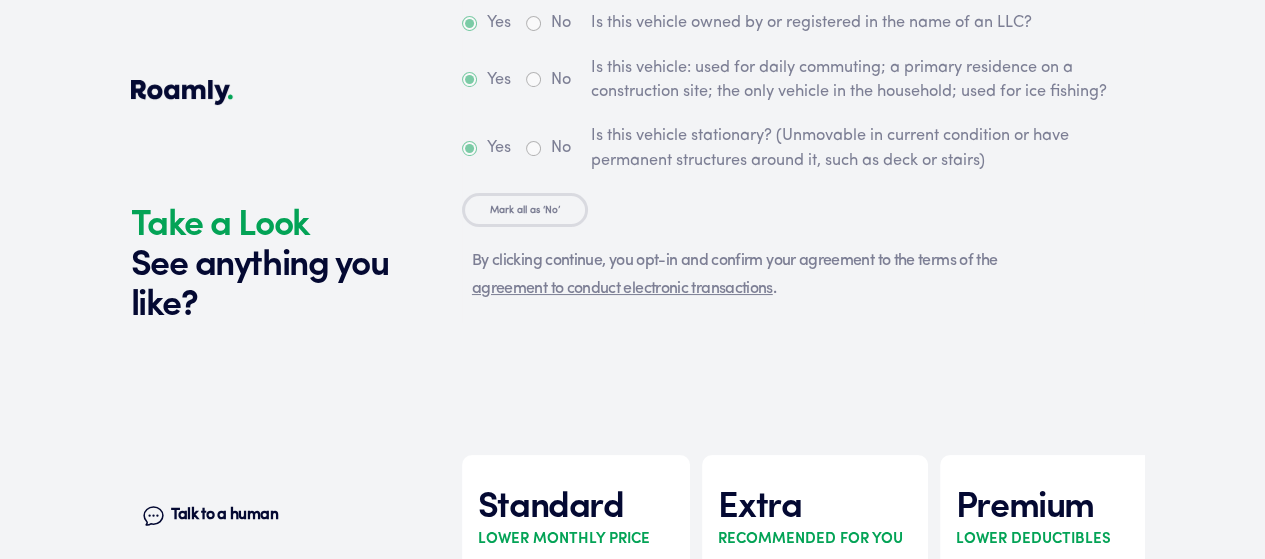 click on "Select" at bounding box center [576, 918] 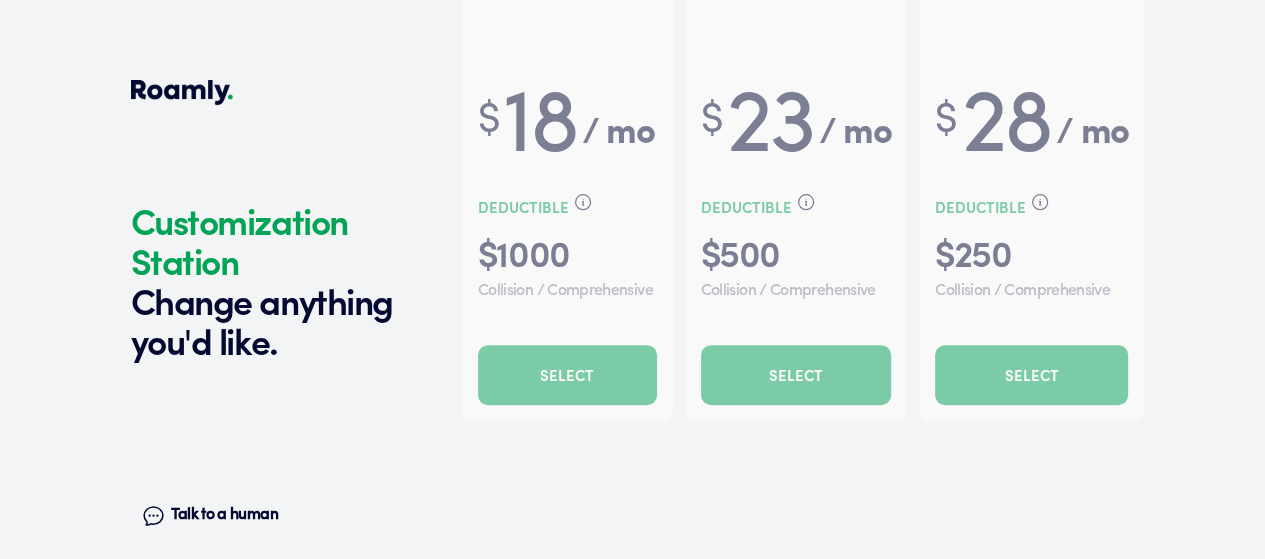 scroll, scrollTop: 7085, scrollLeft: 0, axis: vertical 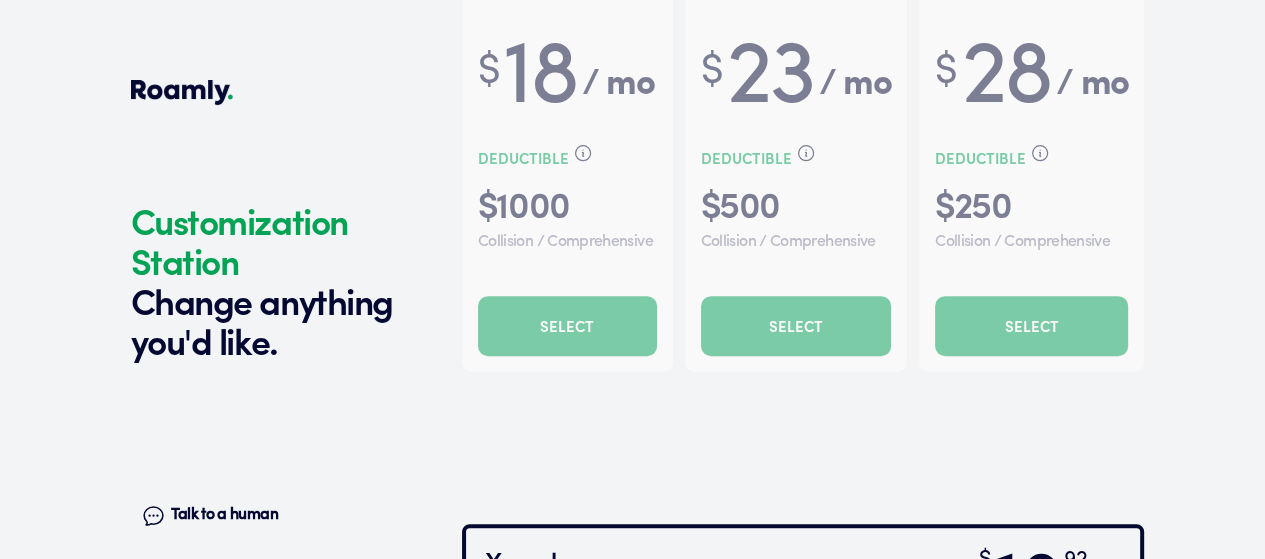 click on "[DATE]" at bounding box center [1022, 815] 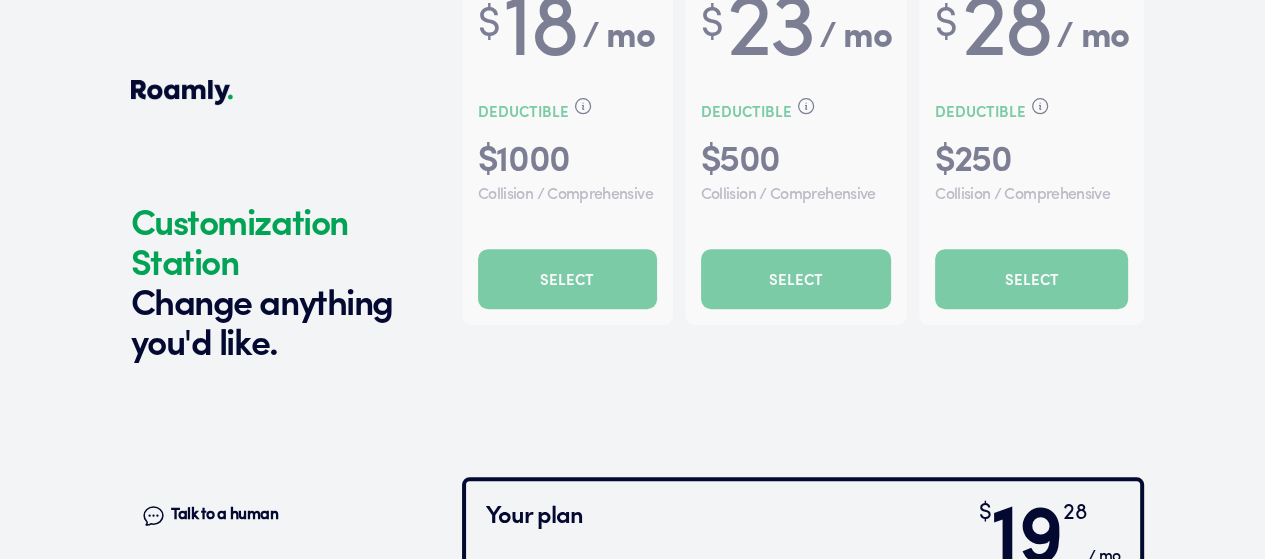 scroll, scrollTop: 7085, scrollLeft: 0, axis: vertical 